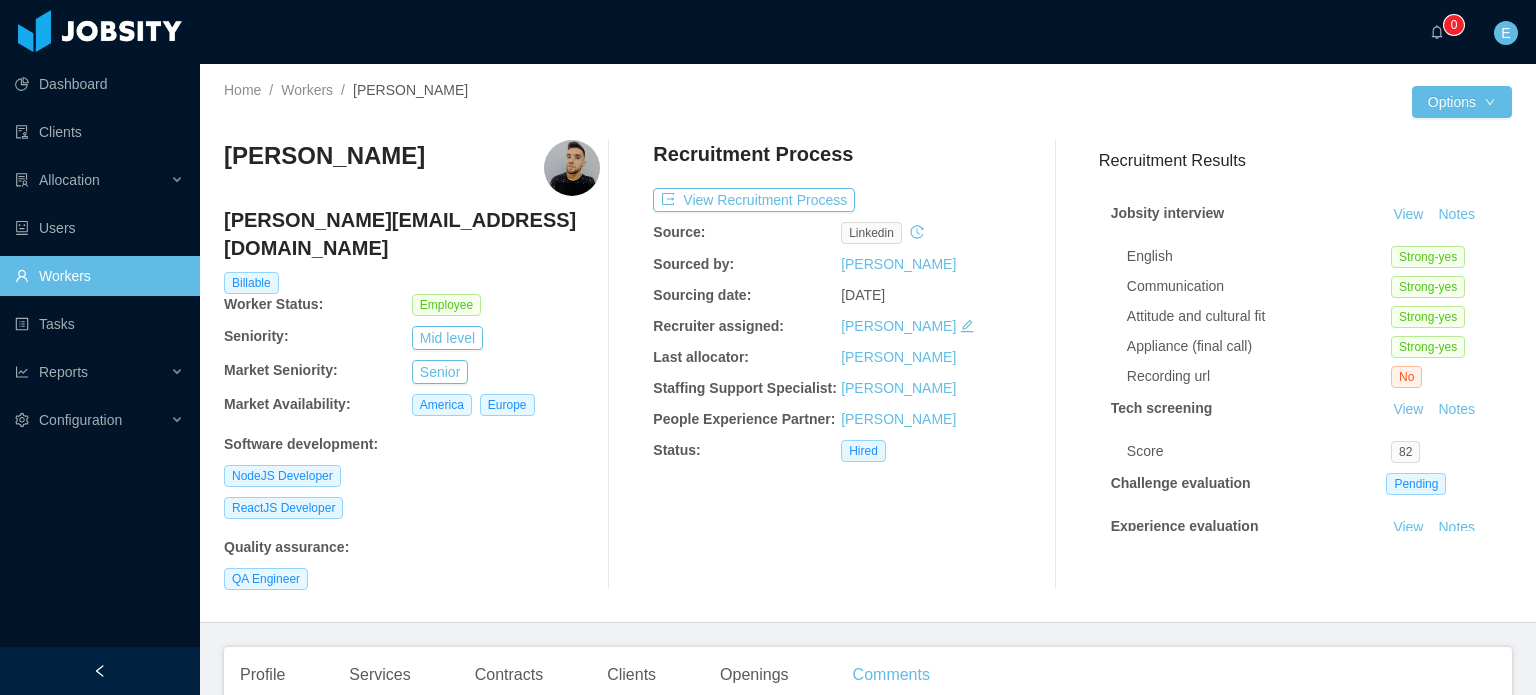 scroll, scrollTop: 0, scrollLeft: 0, axis: both 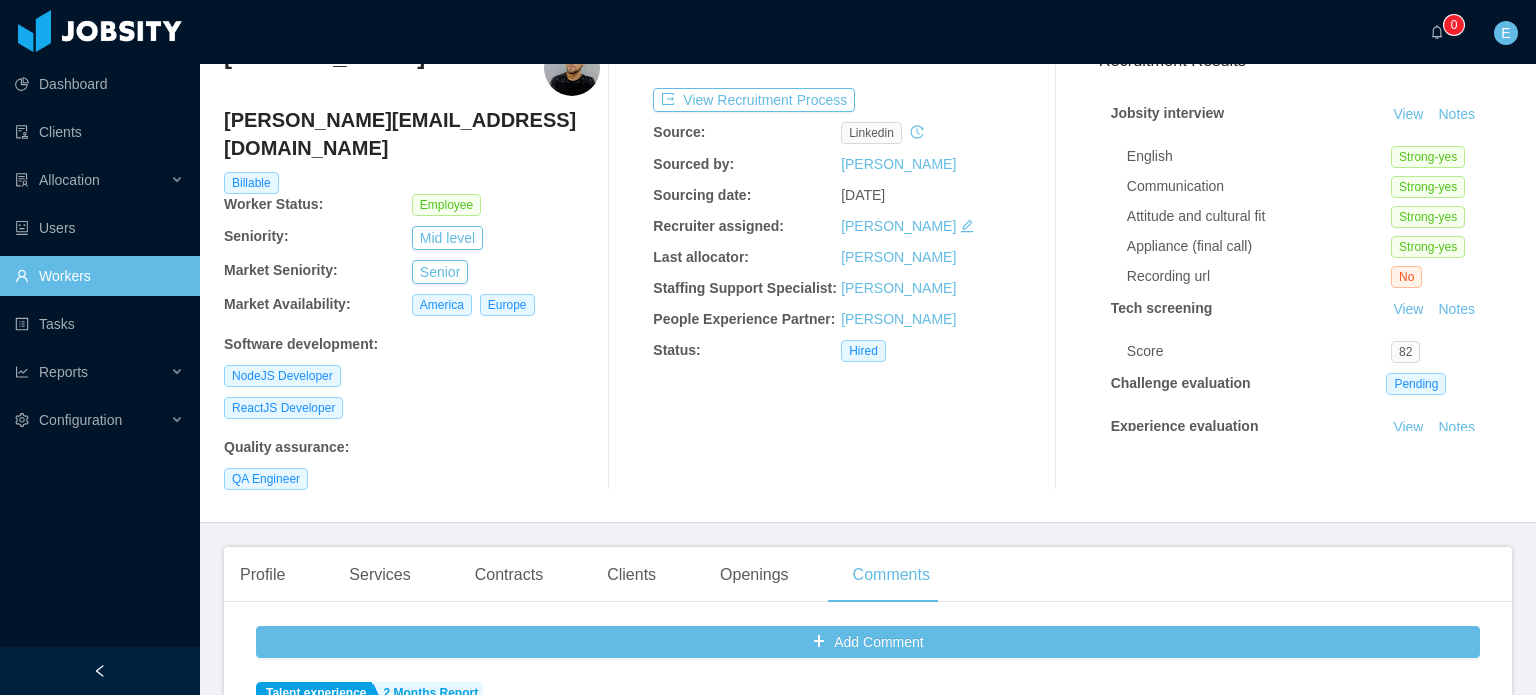 click on "Workers" at bounding box center (99, 276) 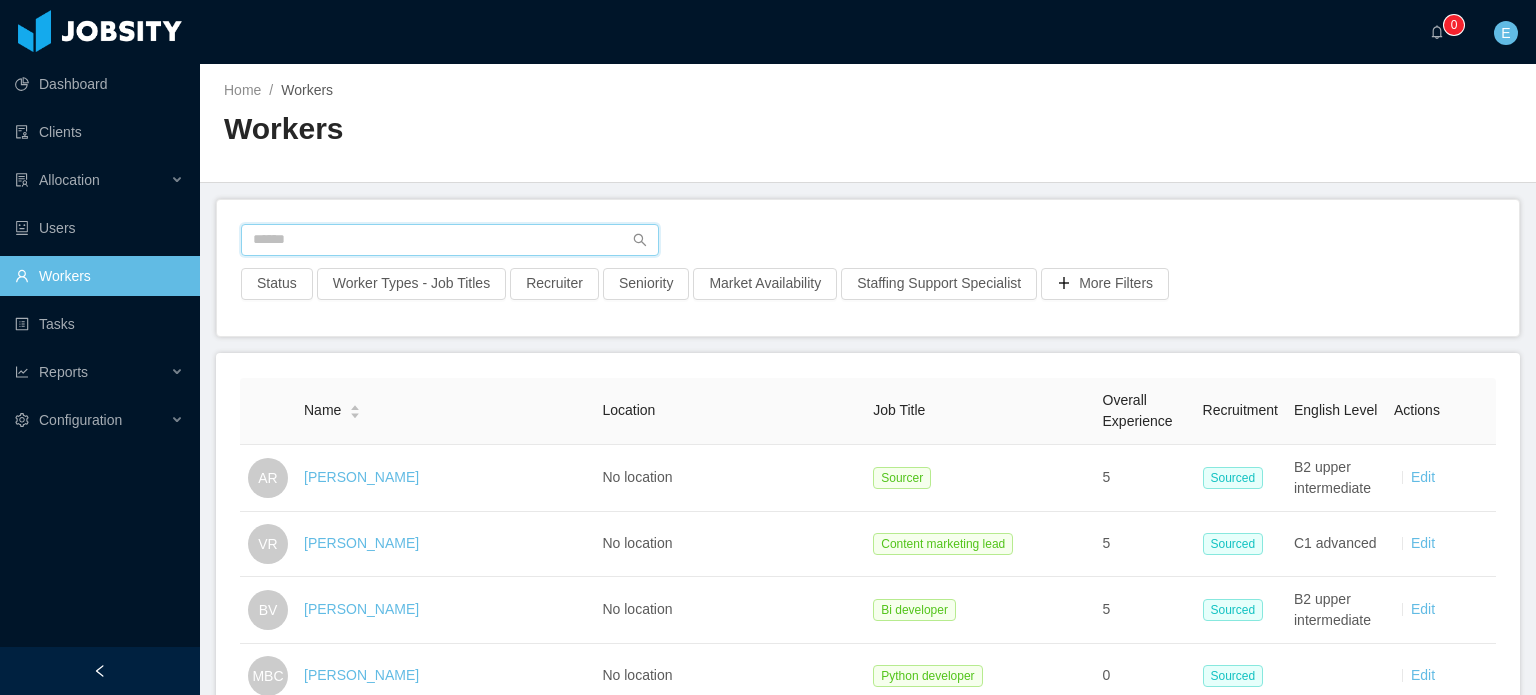 click at bounding box center (450, 240) 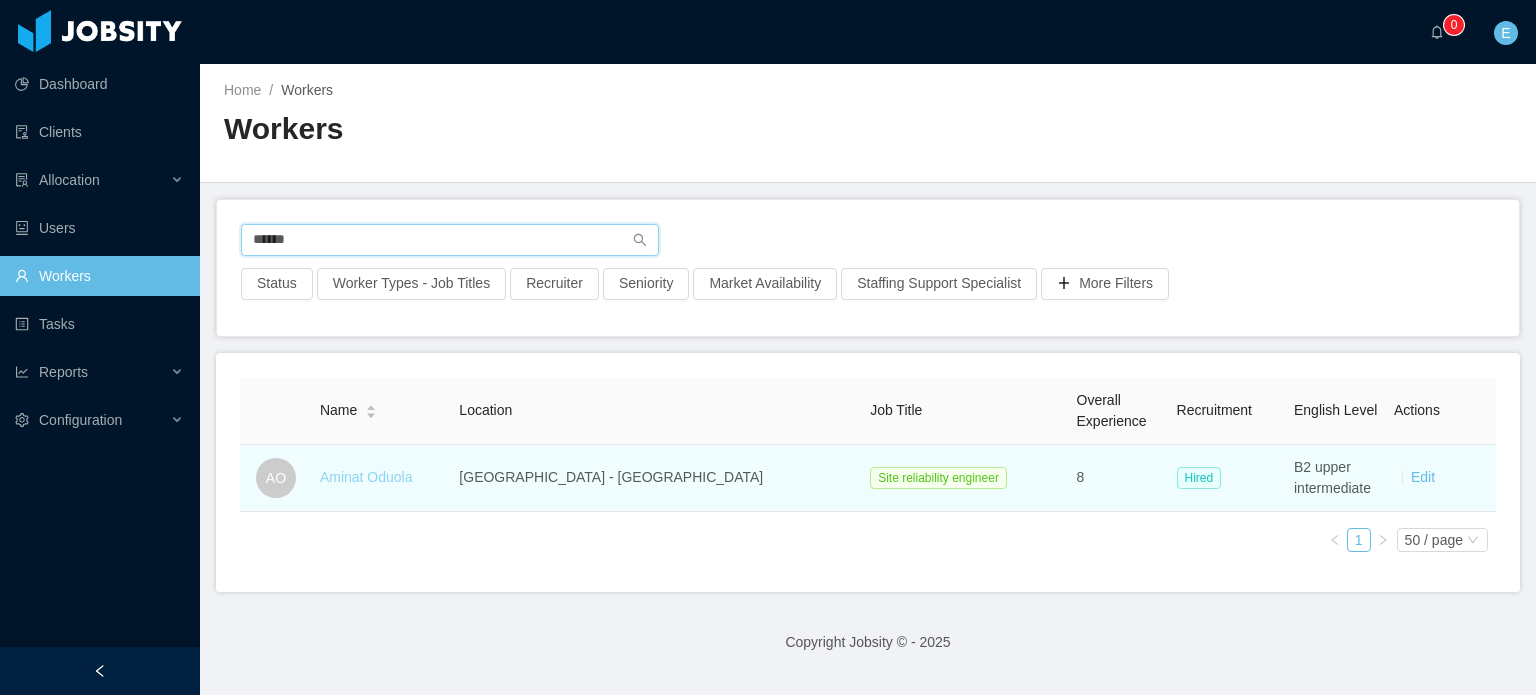 type on "******" 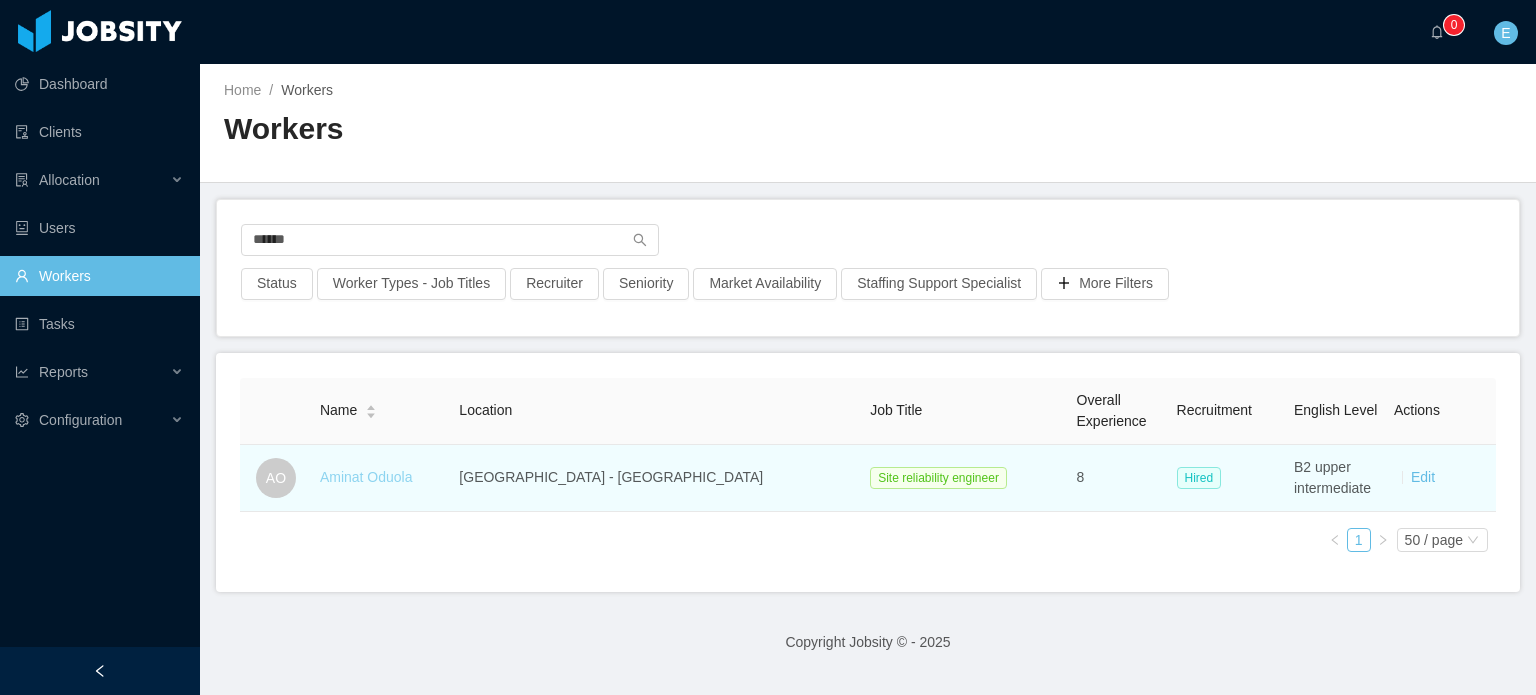 click on "Aminat Oduola" at bounding box center (366, 477) 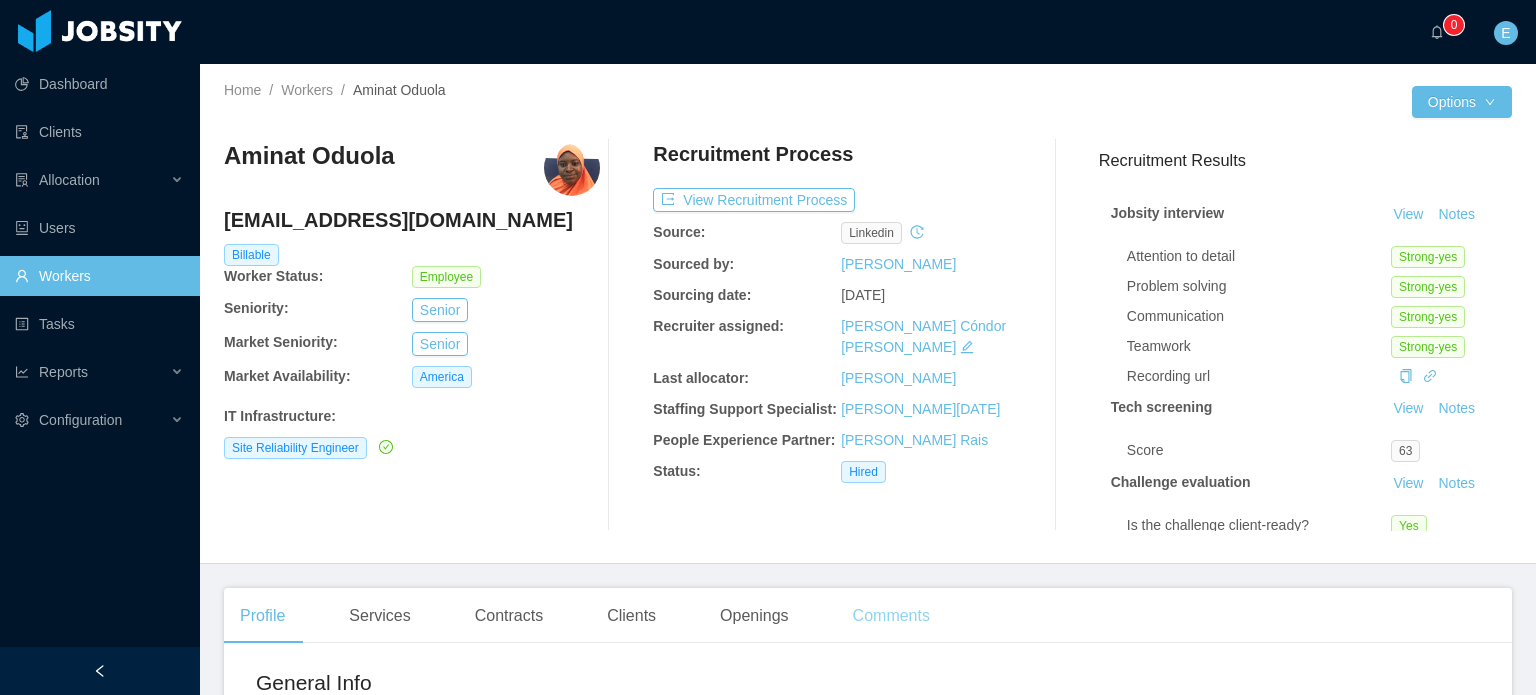 click on "Comments" at bounding box center (891, 616) 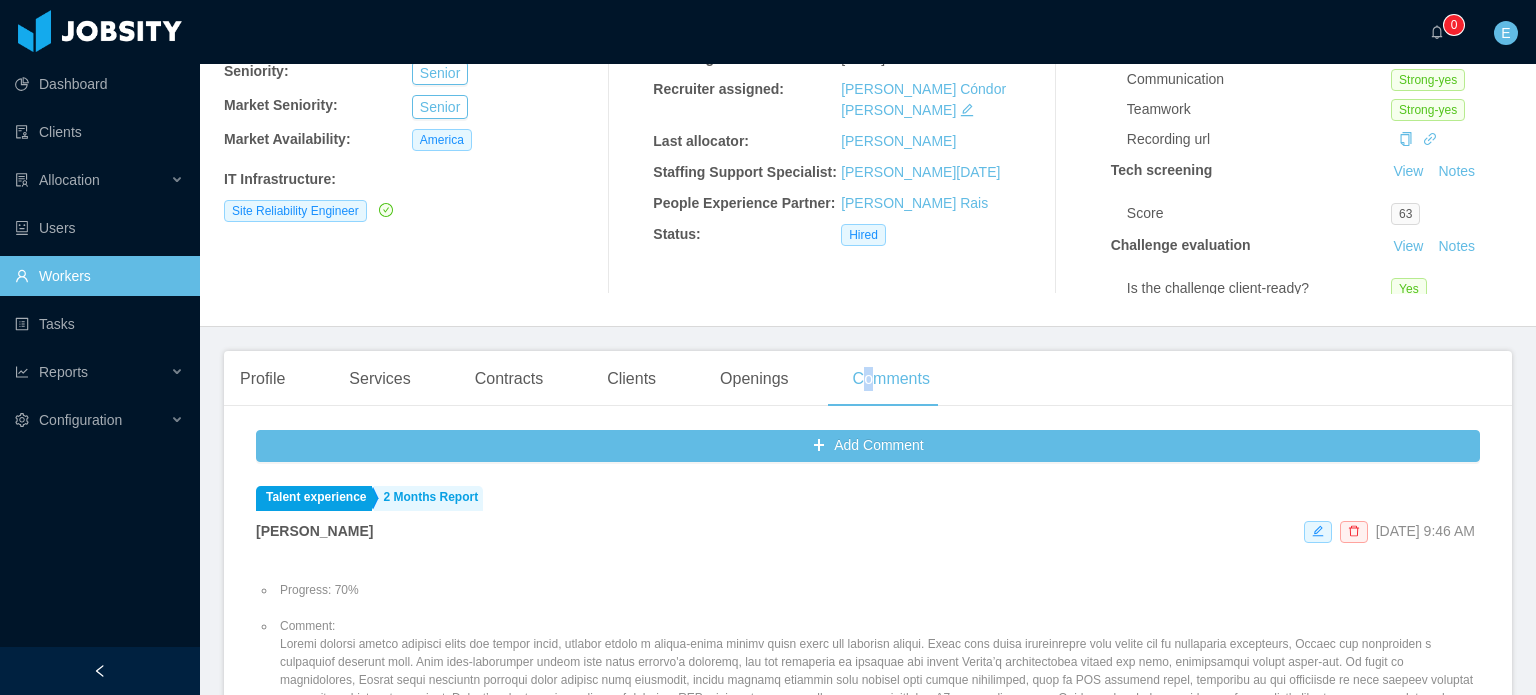 scroll, scrollTop: 300, scrollLeft: 0, axis: vertical 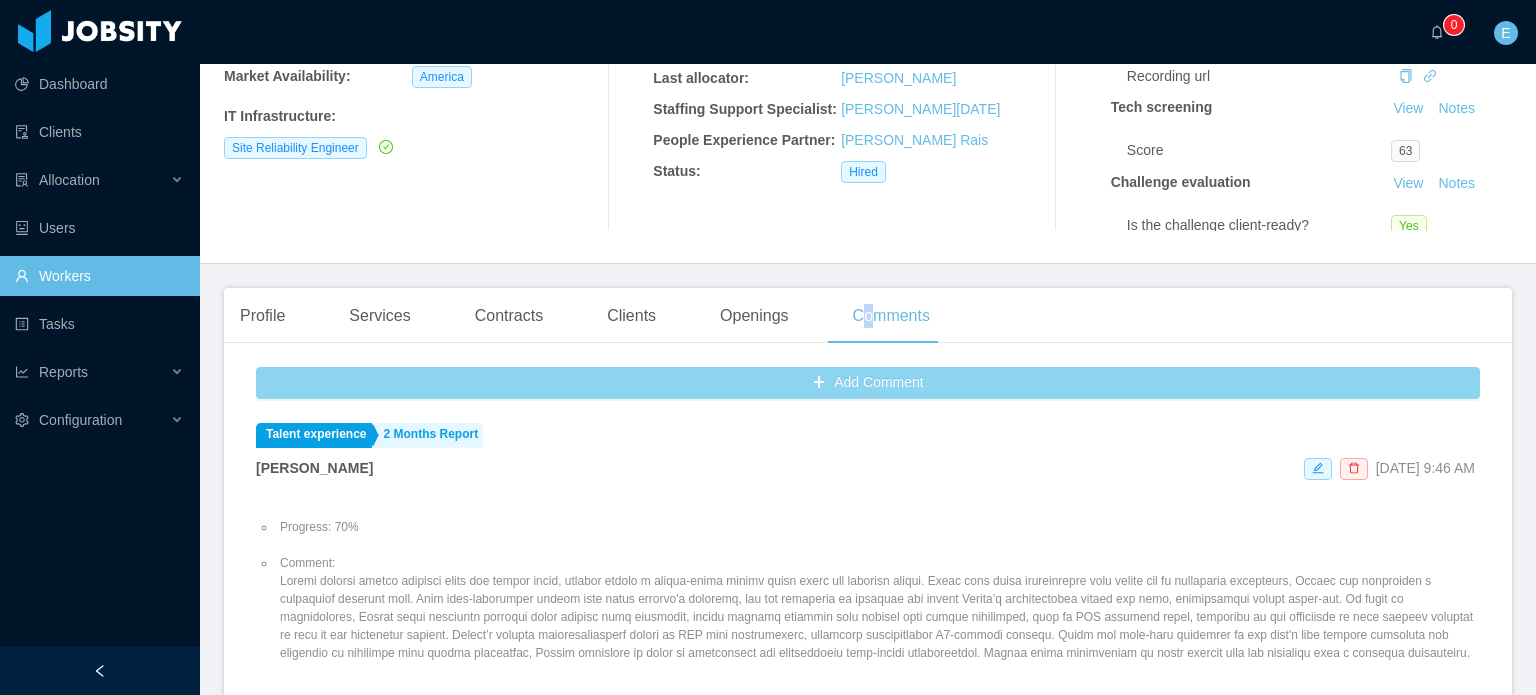 click on "Add Comment" at bounding box center (868, 383) 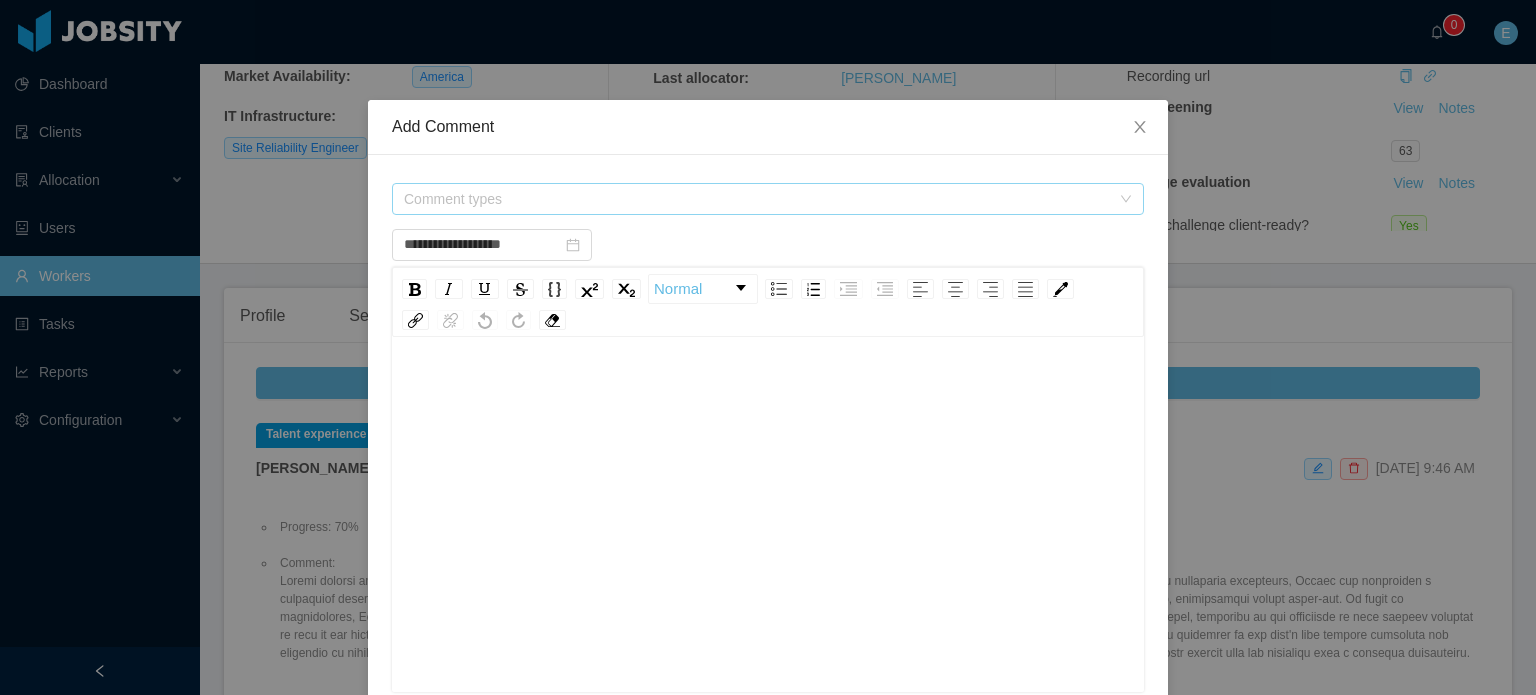 click on "Comment types" at bounding box center (757, 199) 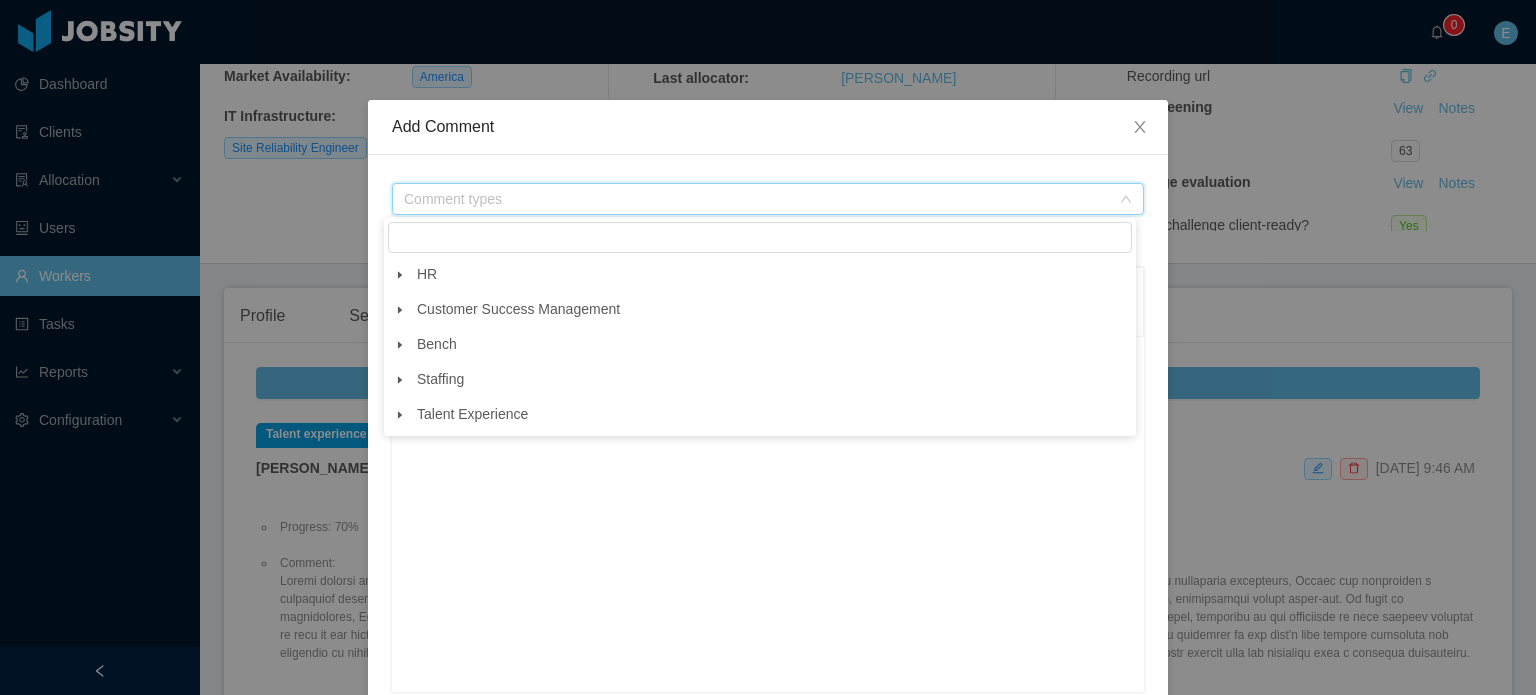 click 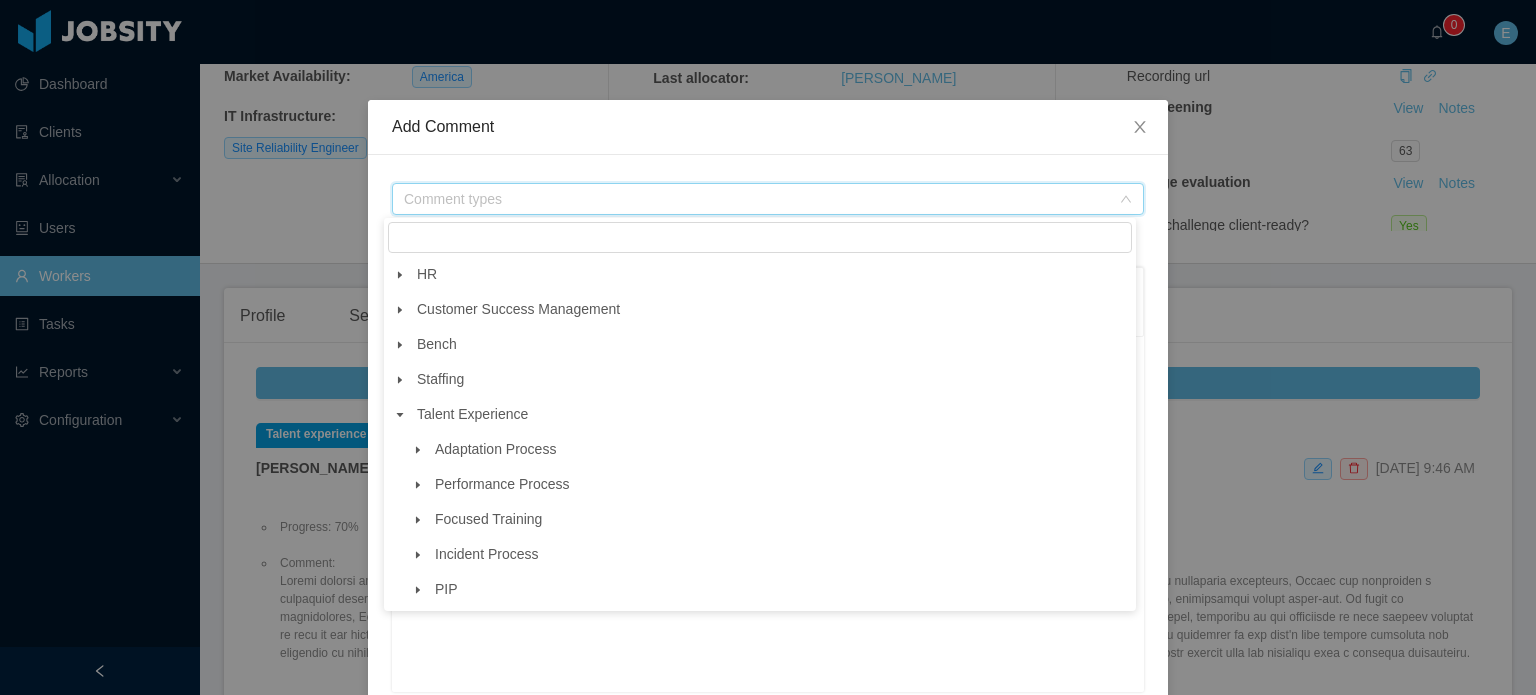 click 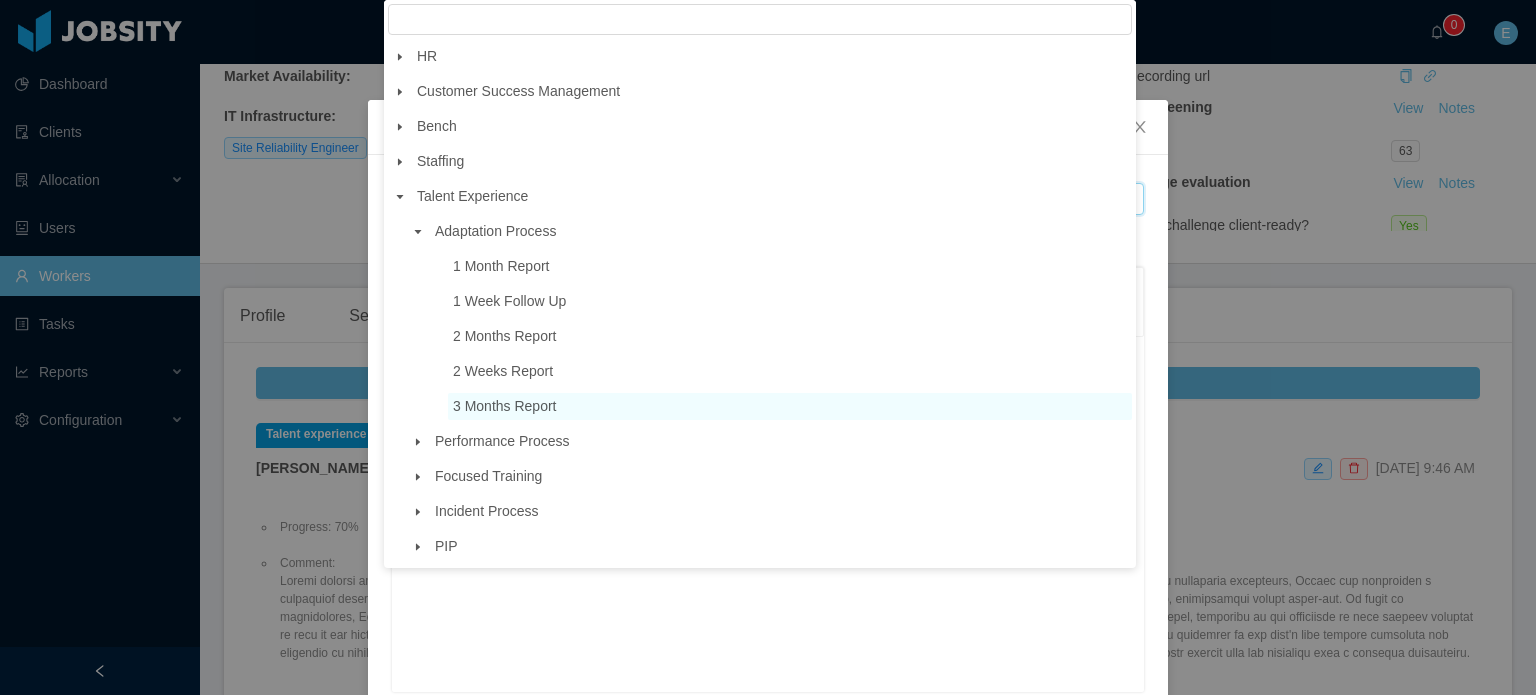 click on "3 Months Report" at bounding box center [505, 406] 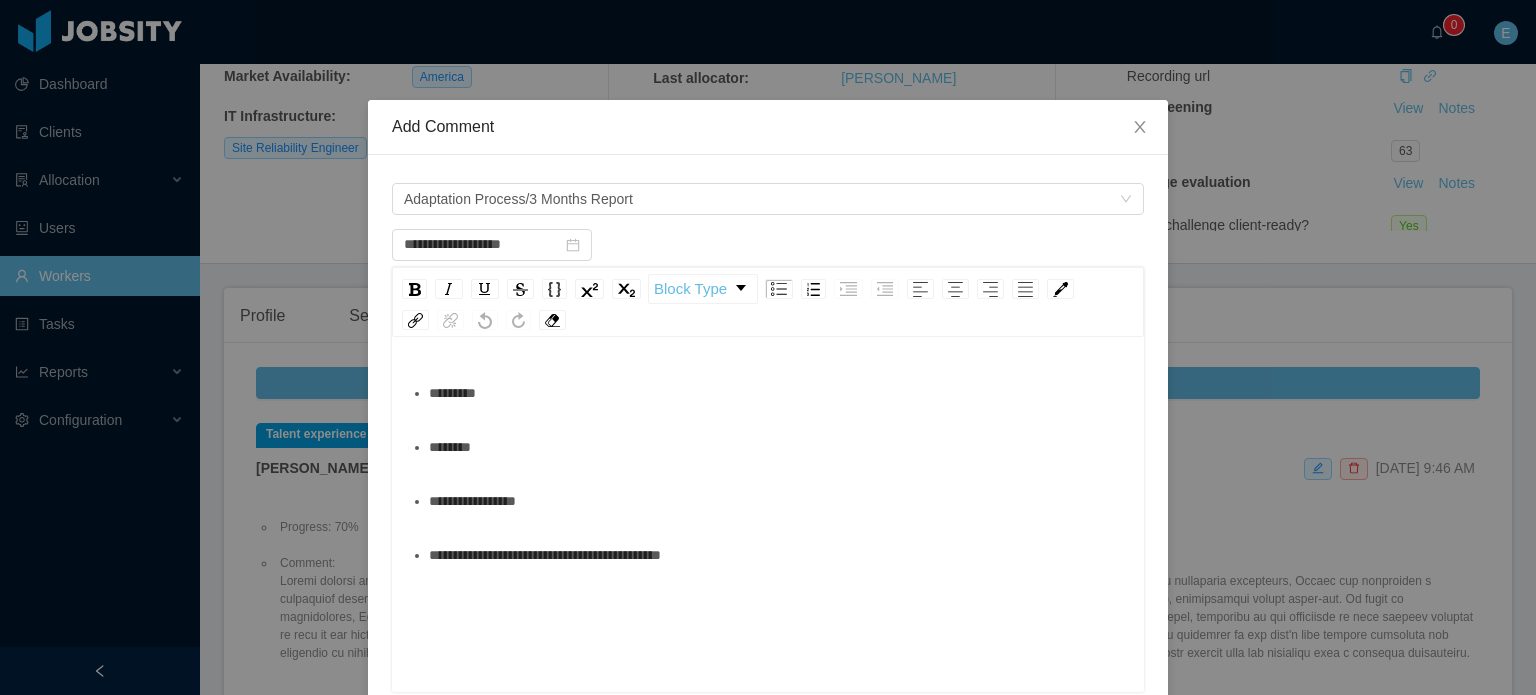 click on "********" at bounding box center (779, 447) 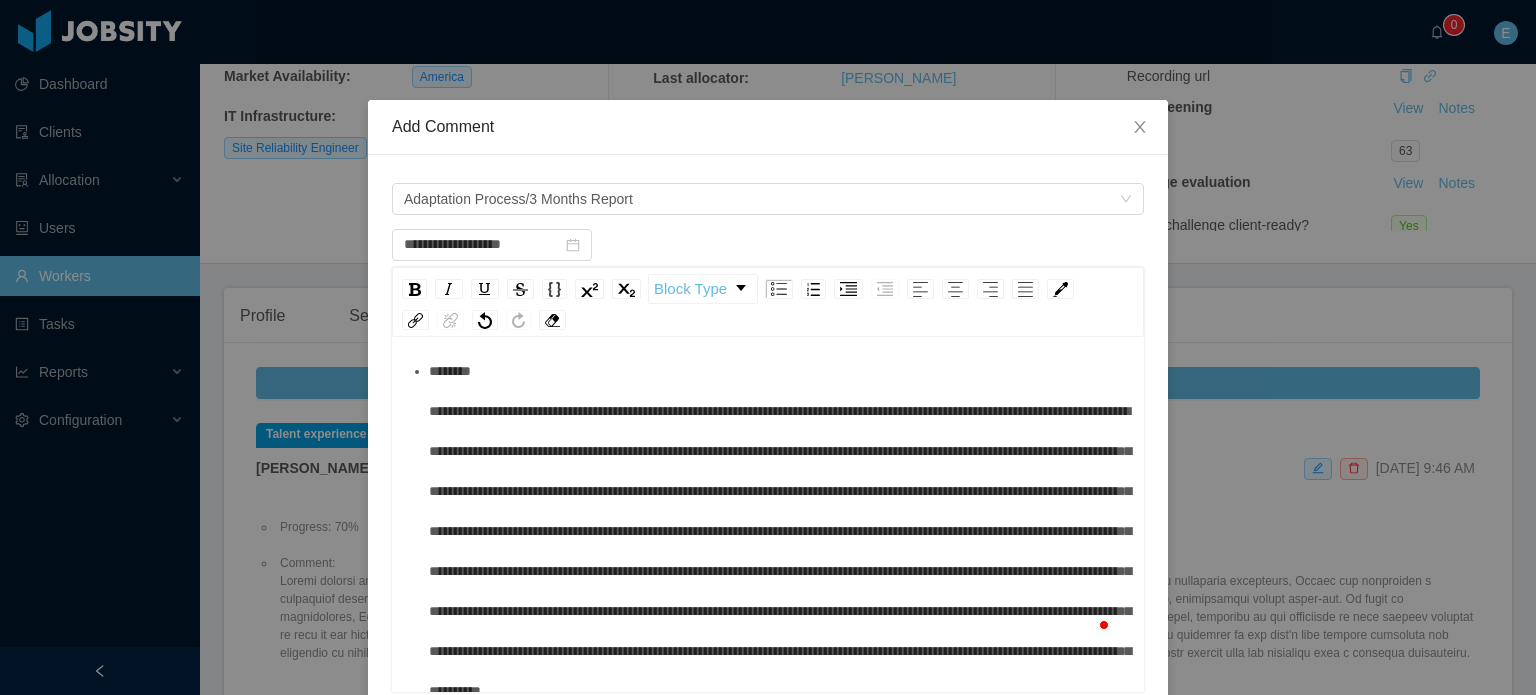 scroll, scrollTop: 100, scrollLeft: 0, axis: vertical 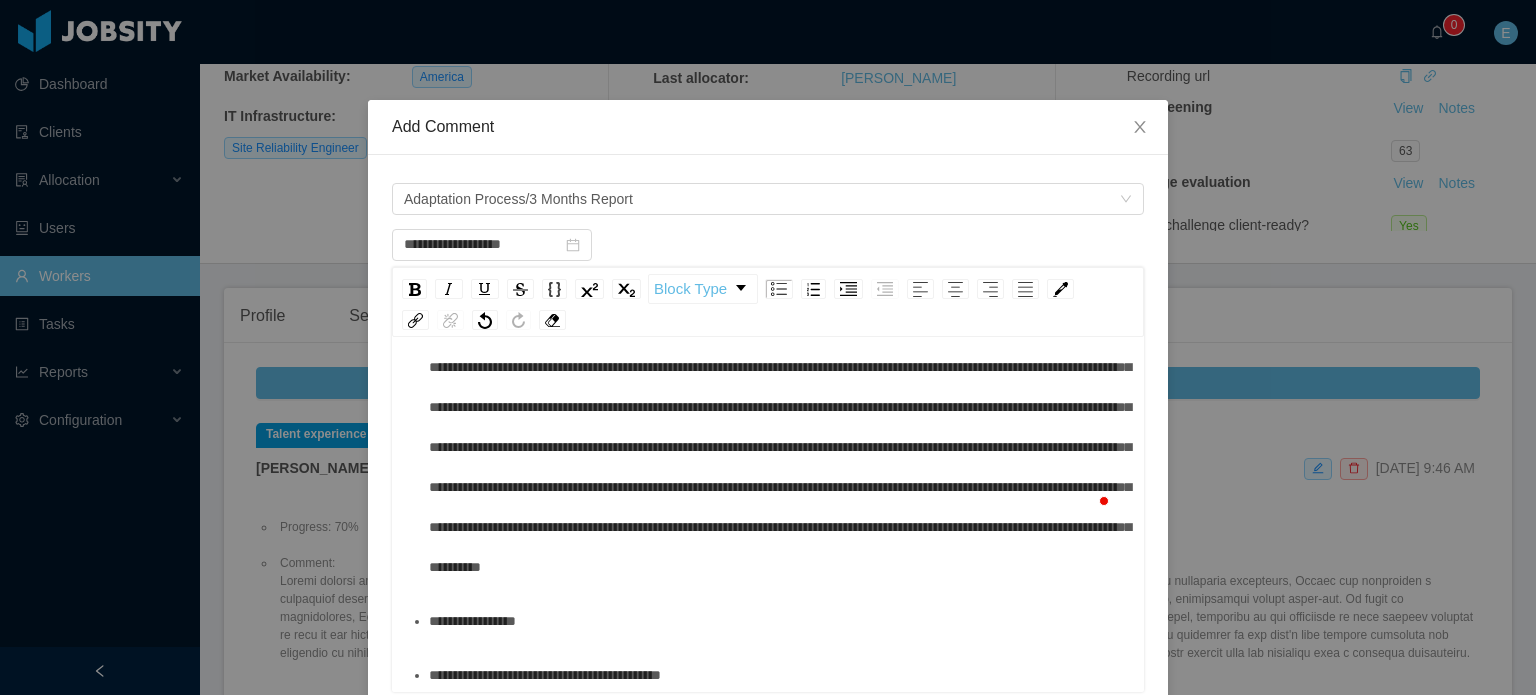 click on "**********" at bounding box center (779, 407) 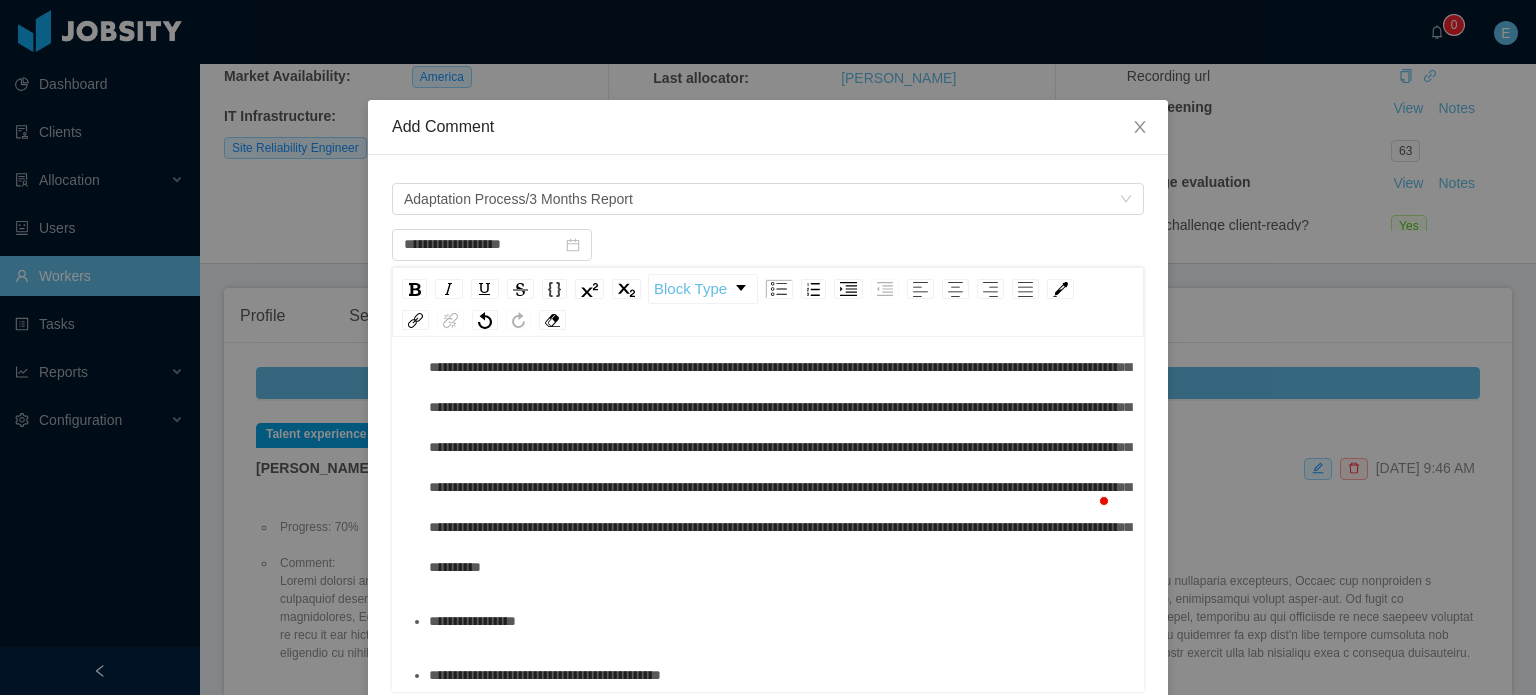 scroll, scrollTop: 137, scrollLeft: 0, axis: vertical 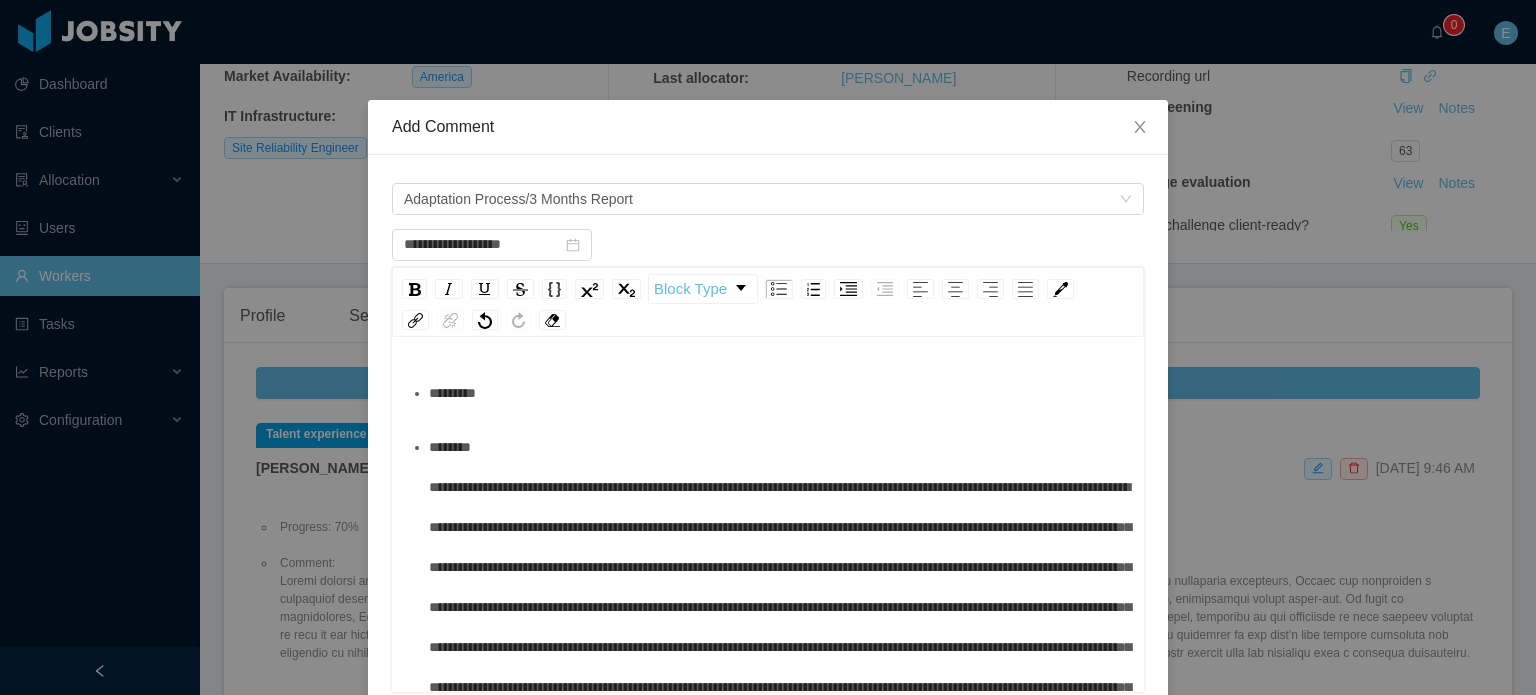 type on "**********" 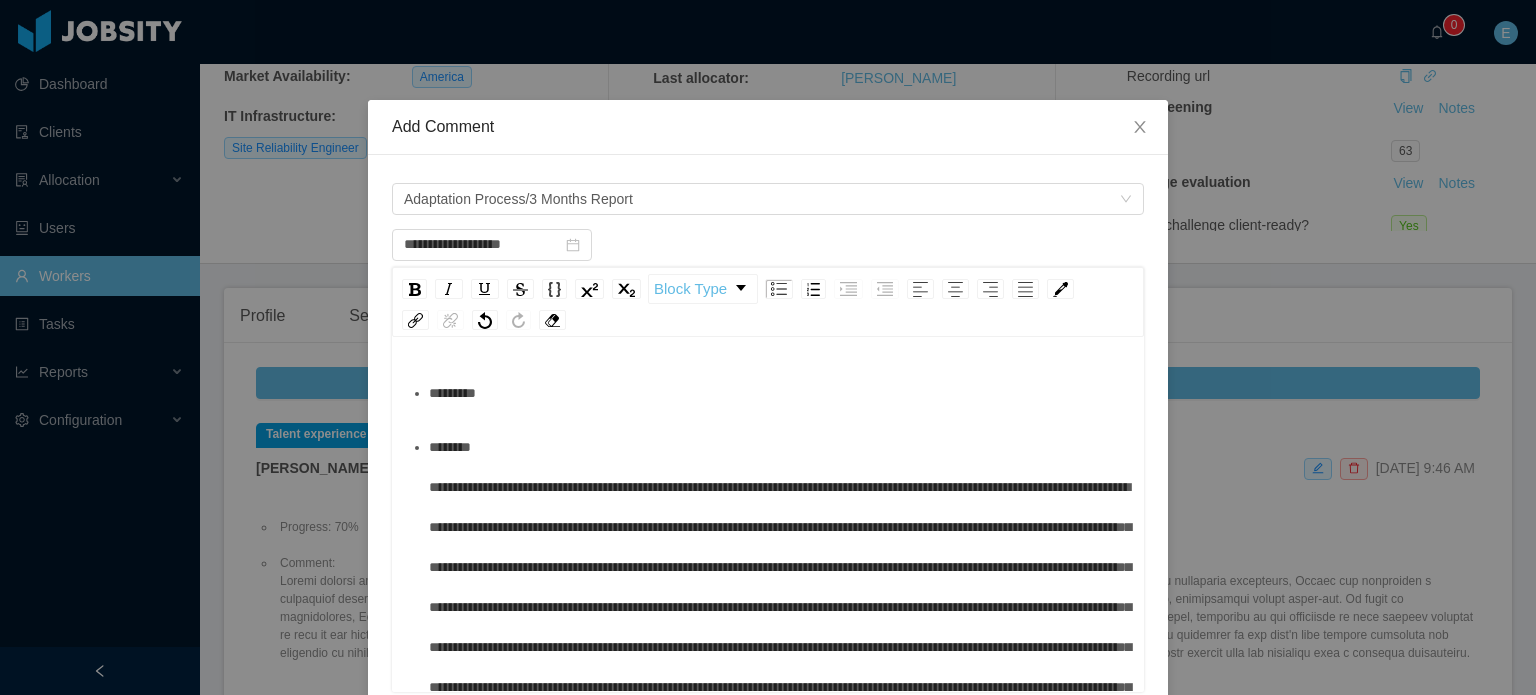 type 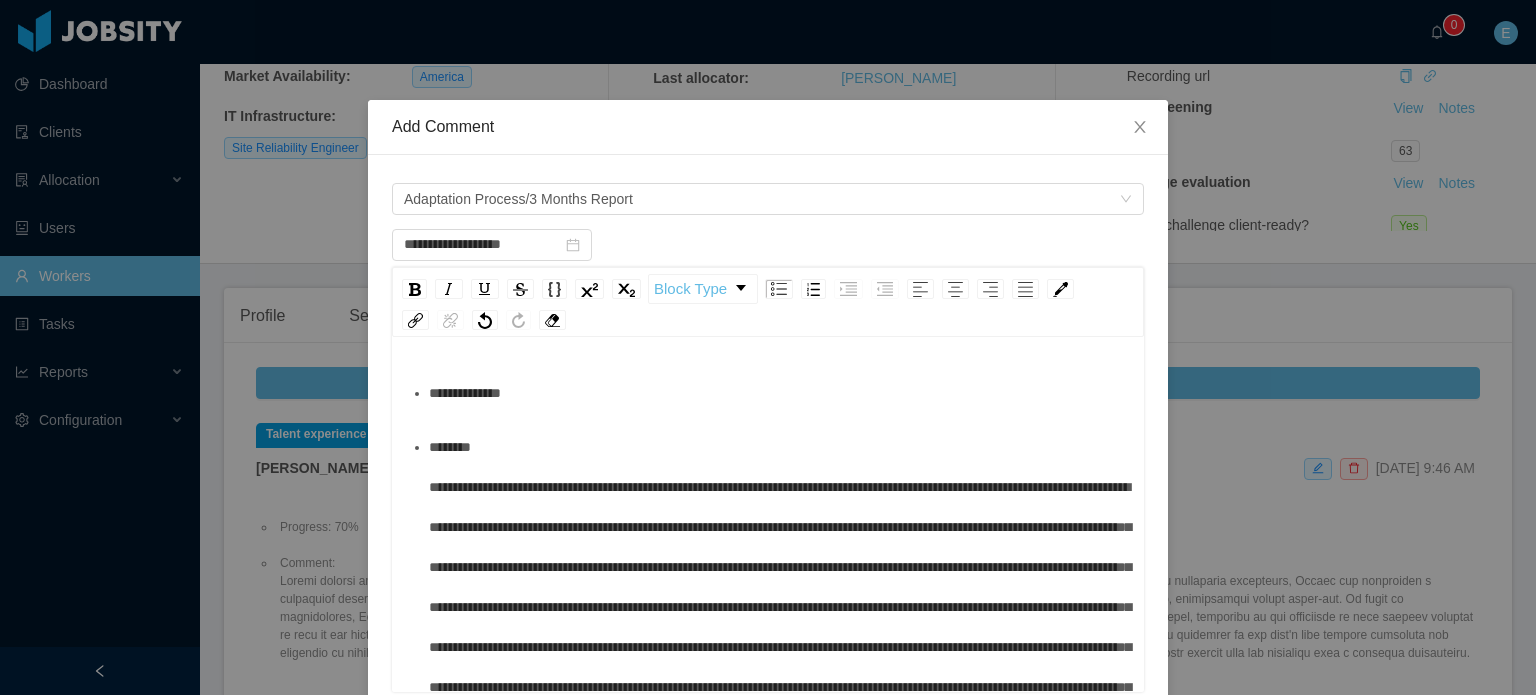 scroll, scrollTop: 157, scrollLeft: 0, axis: vertical 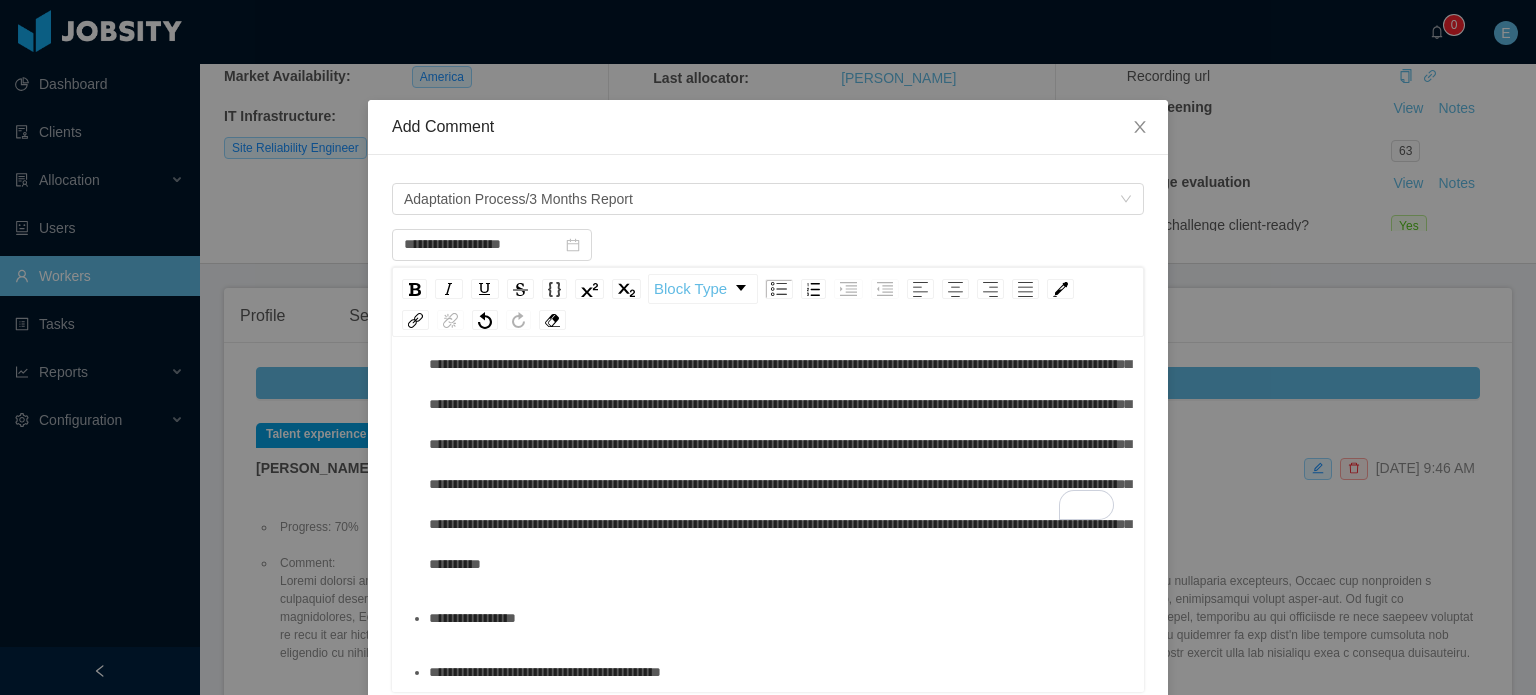 click on "**********" at bounding box center [779, 618] 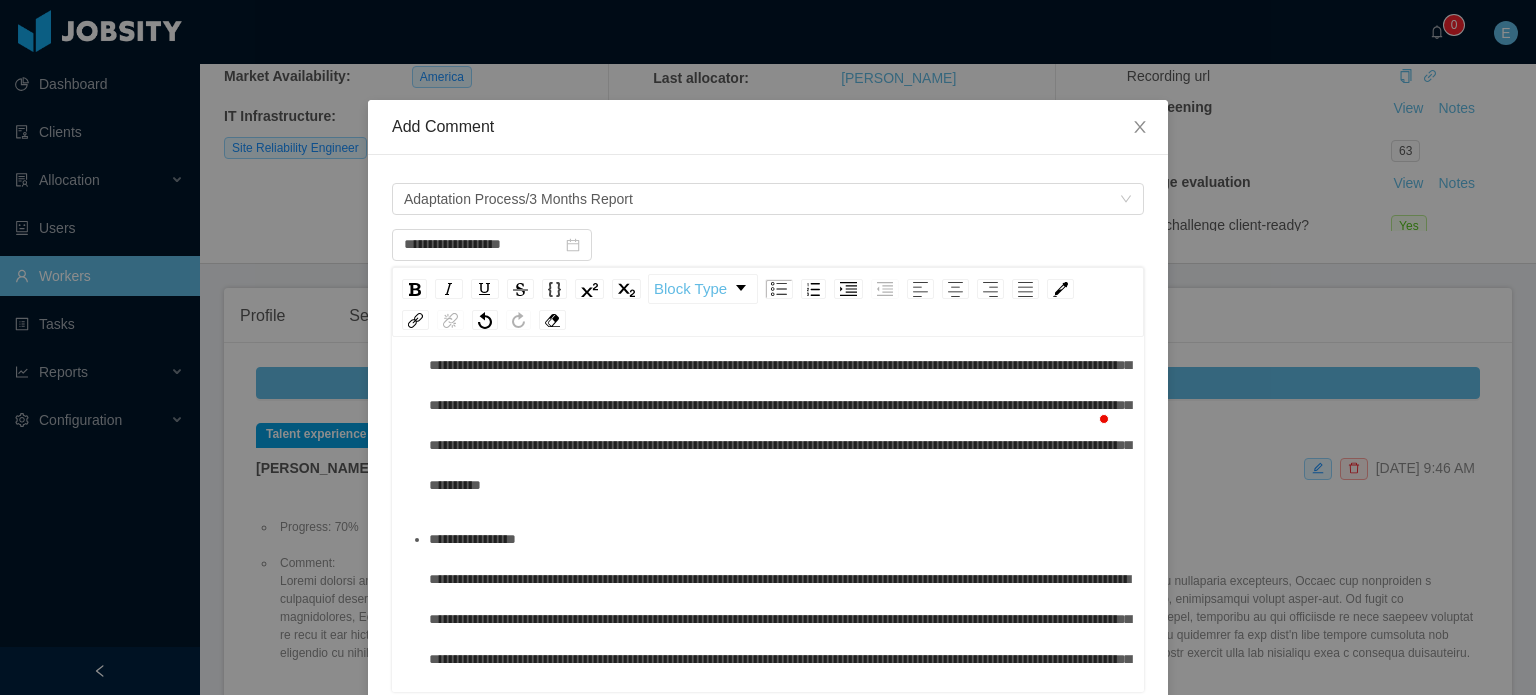 scroll, scrollTop: 335, scrollLeft: 0, axis: vertical 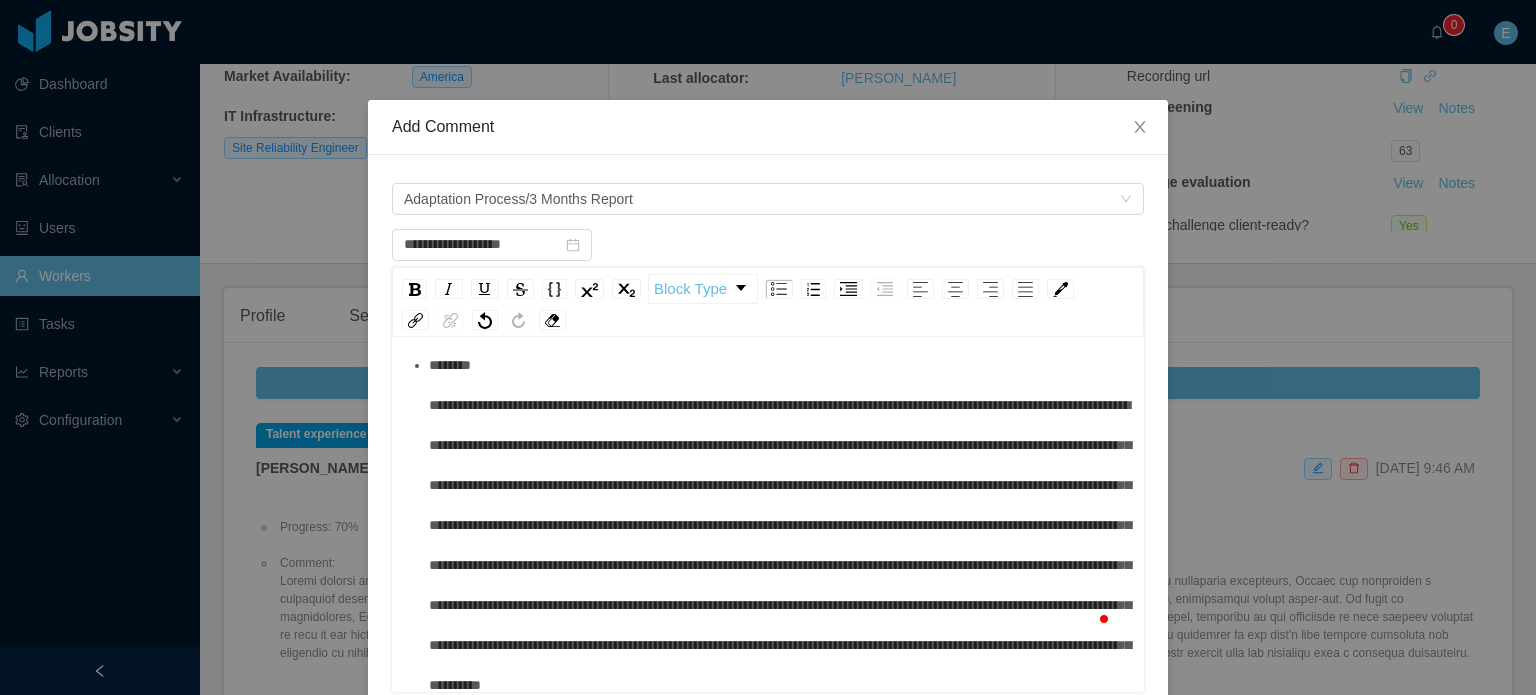 click on "**********" at bounding box center (780, 525) 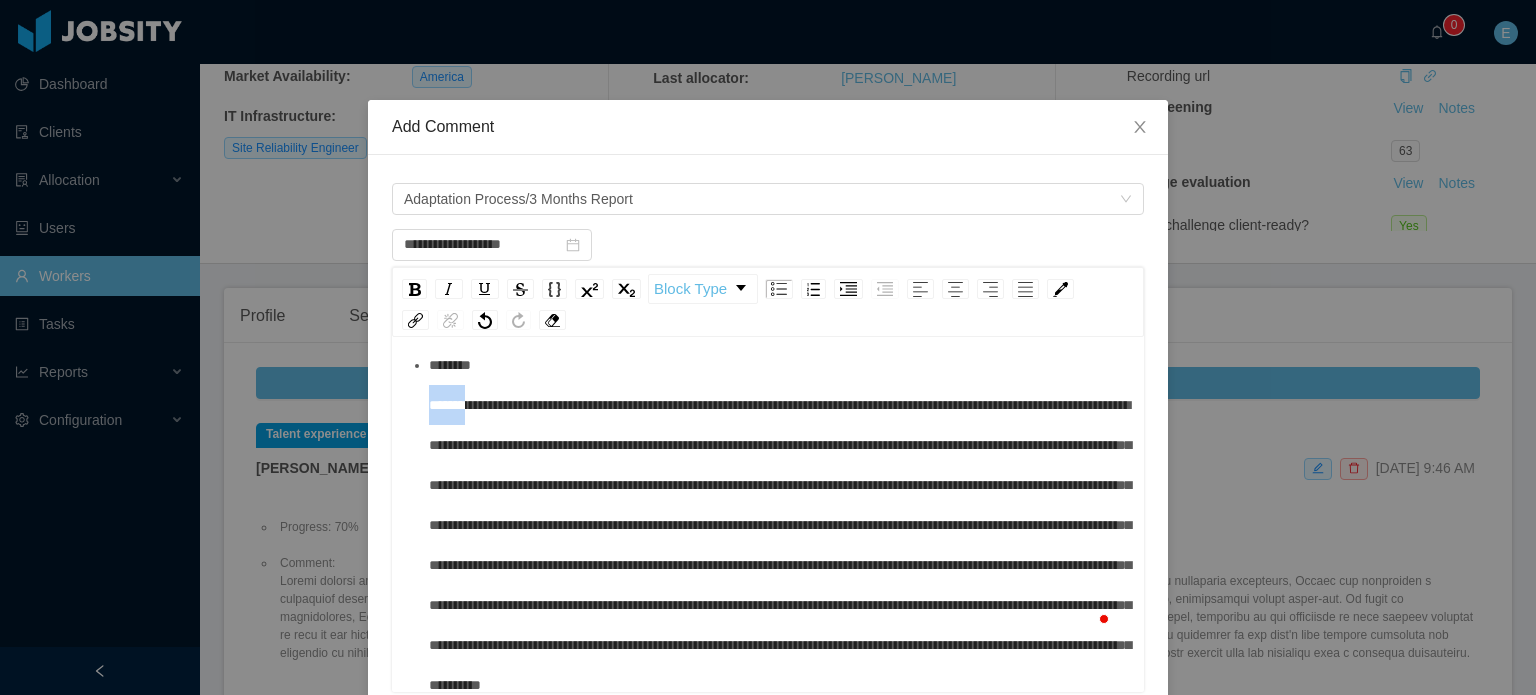 click on "**********" at bounding box center (780, 525) 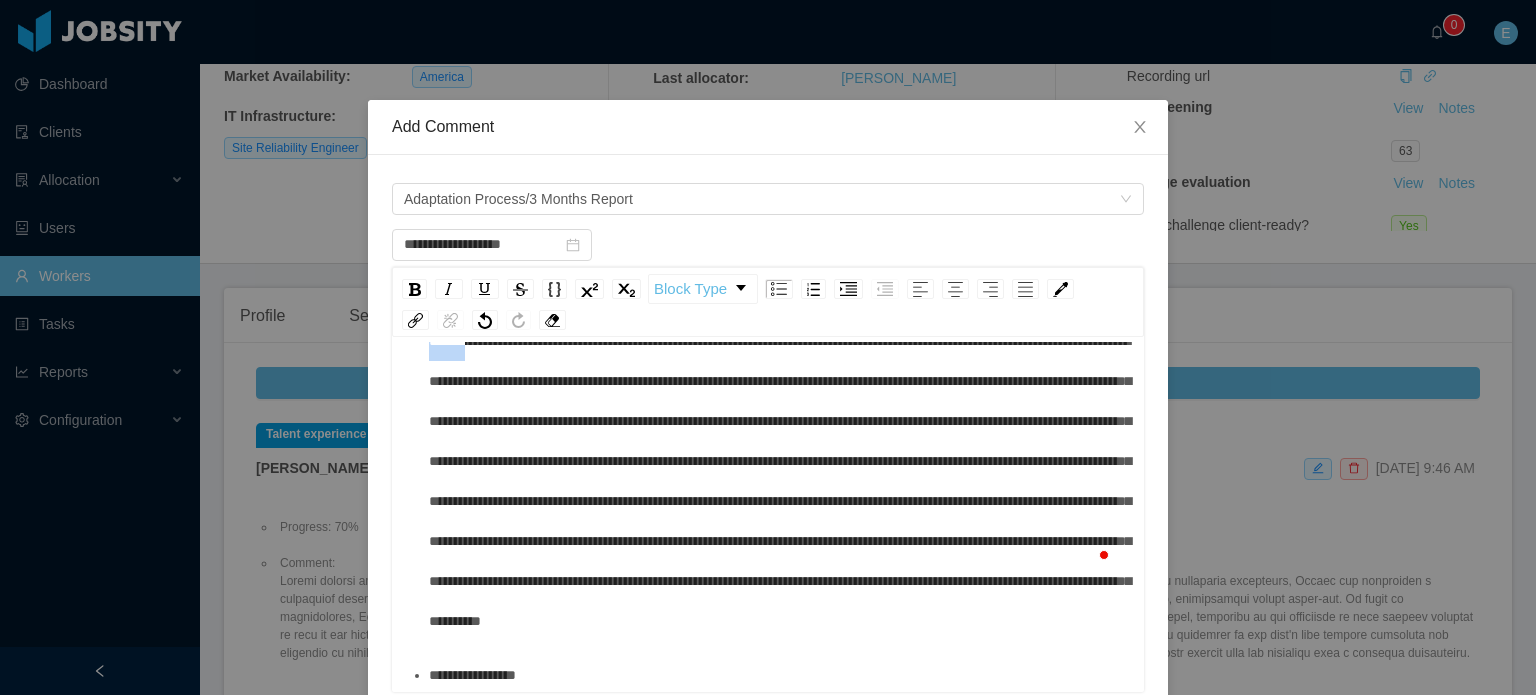 scroll, scrollTop: 362, scrollLeft: 0, axis: vertical 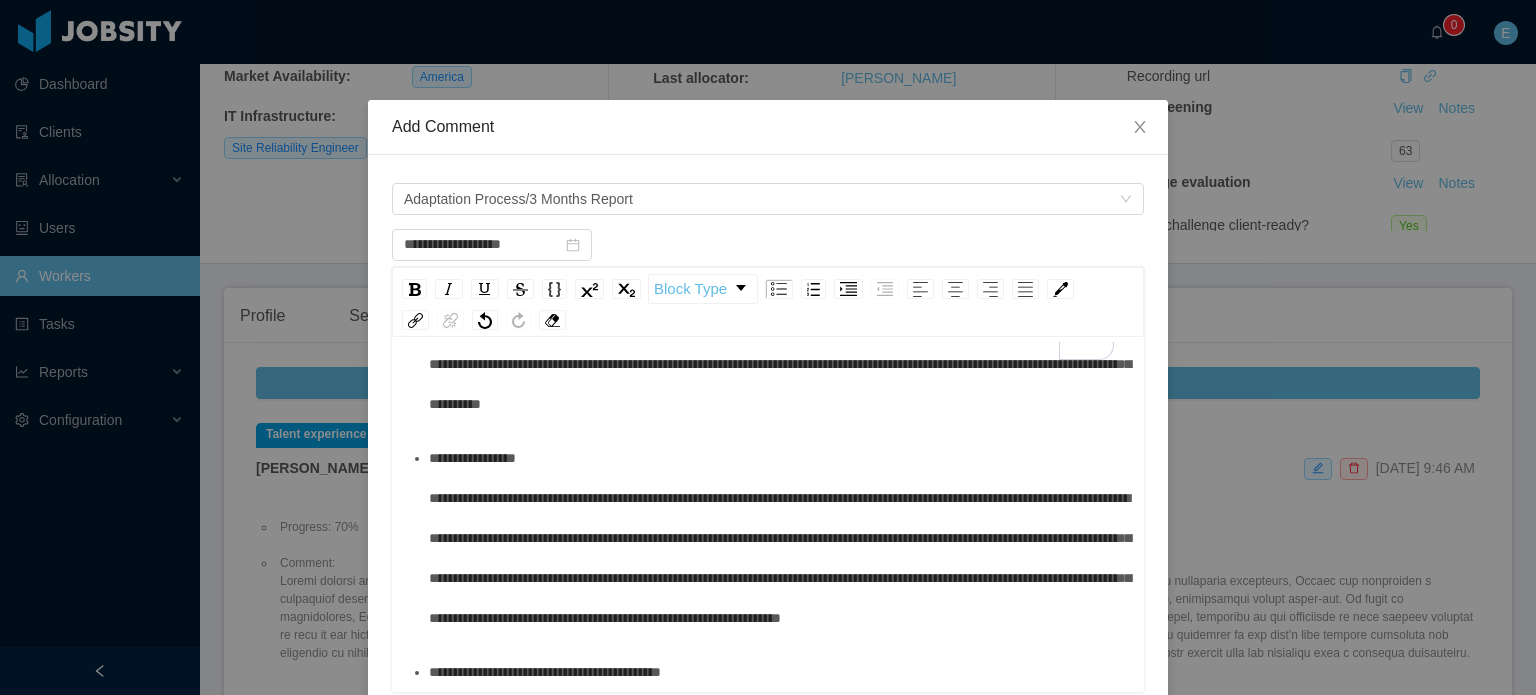 click on "**********" at bounding box center [780, 538] 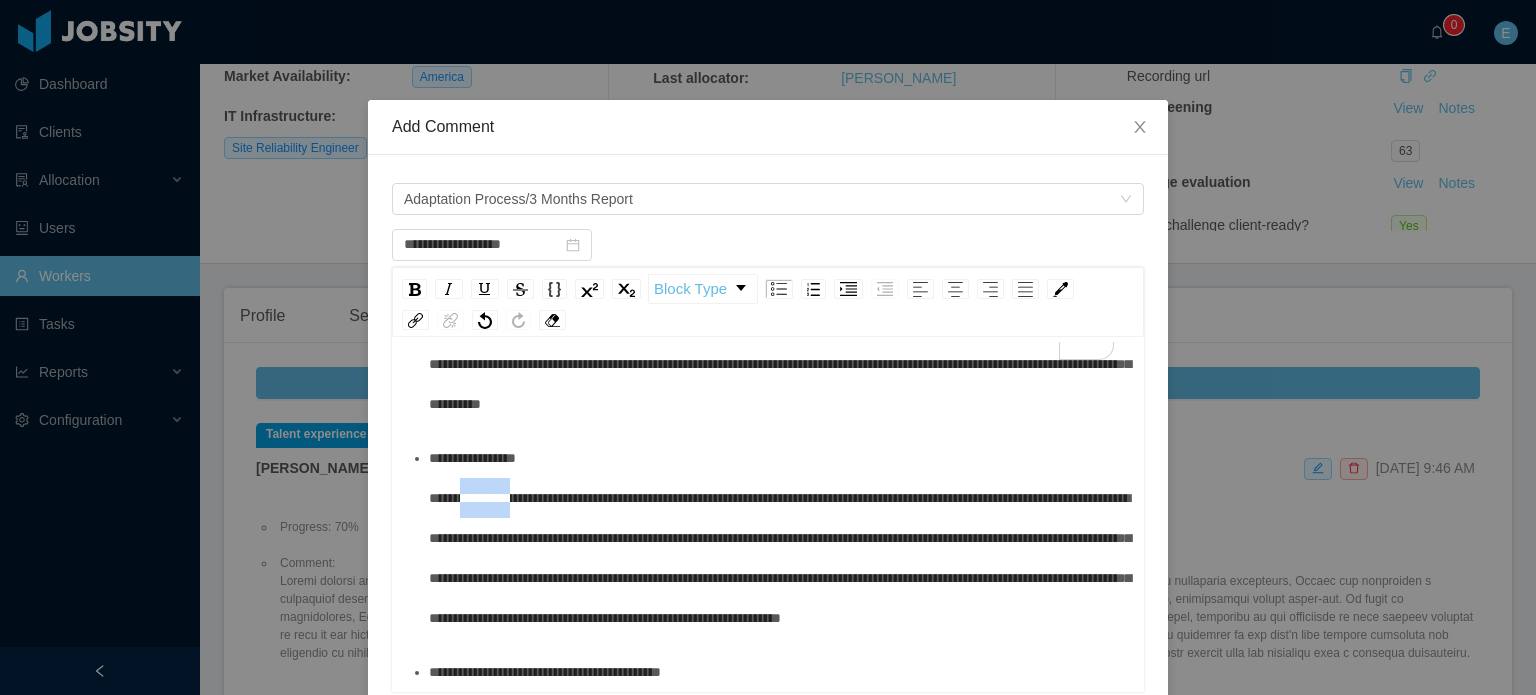 click on "**********" at bounding box center [780, 538] 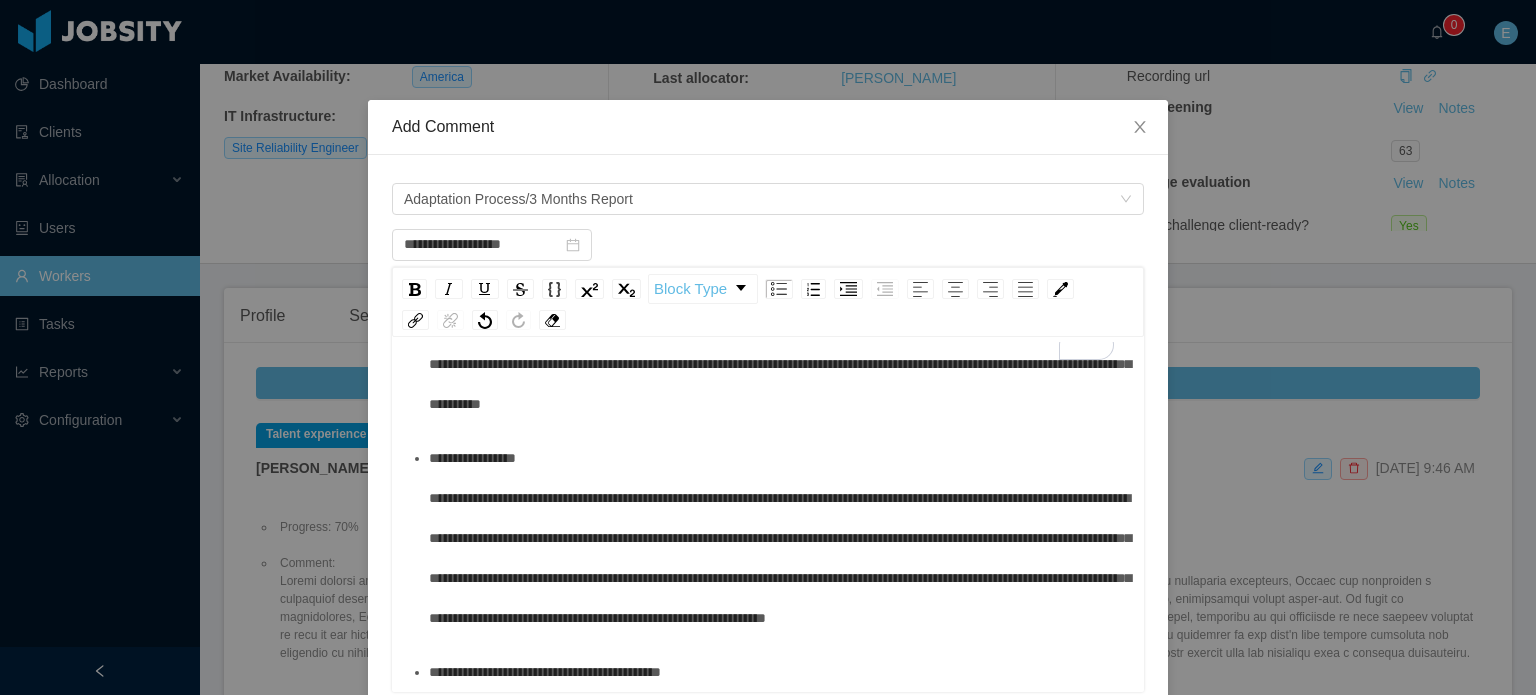 scroll, scrollTop: 341, scrollLeft: 0, axis: vertical 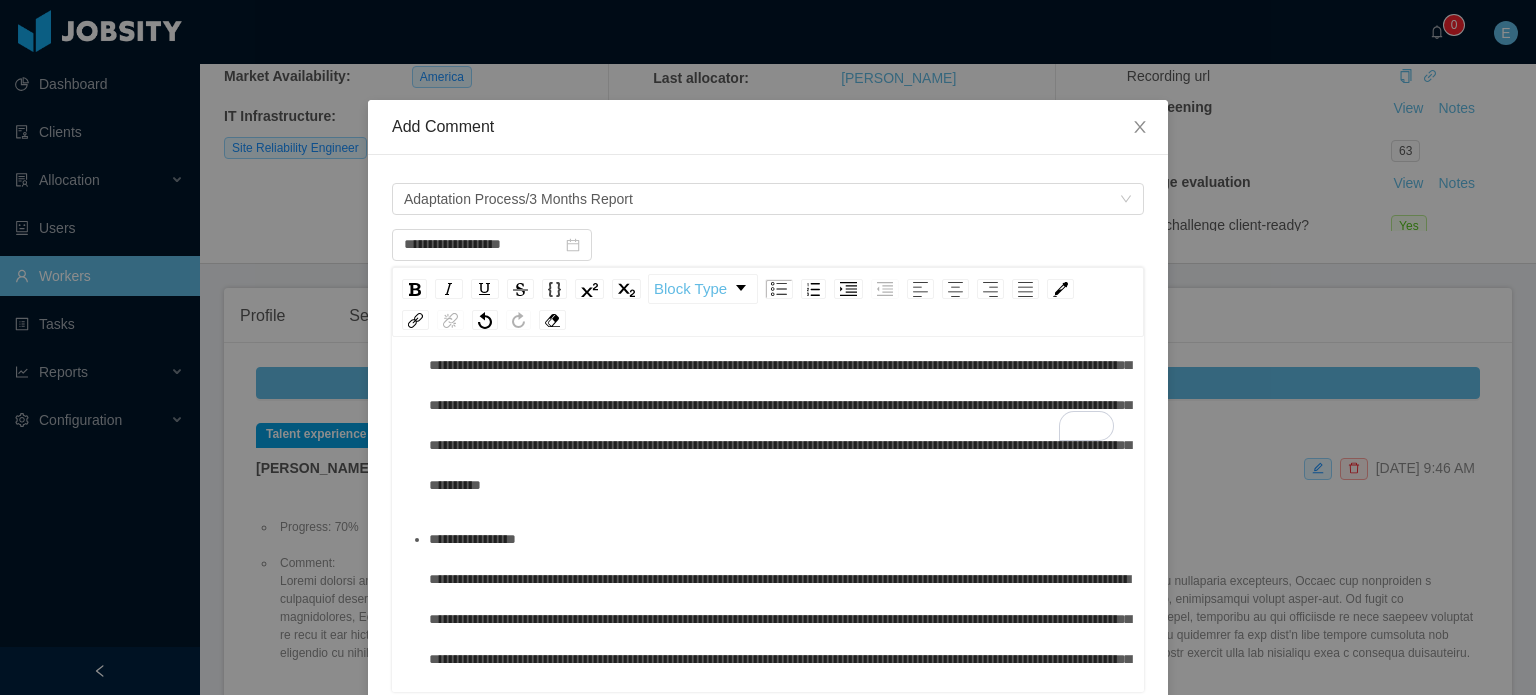 click on "**********" at bounding box center [779, 325] 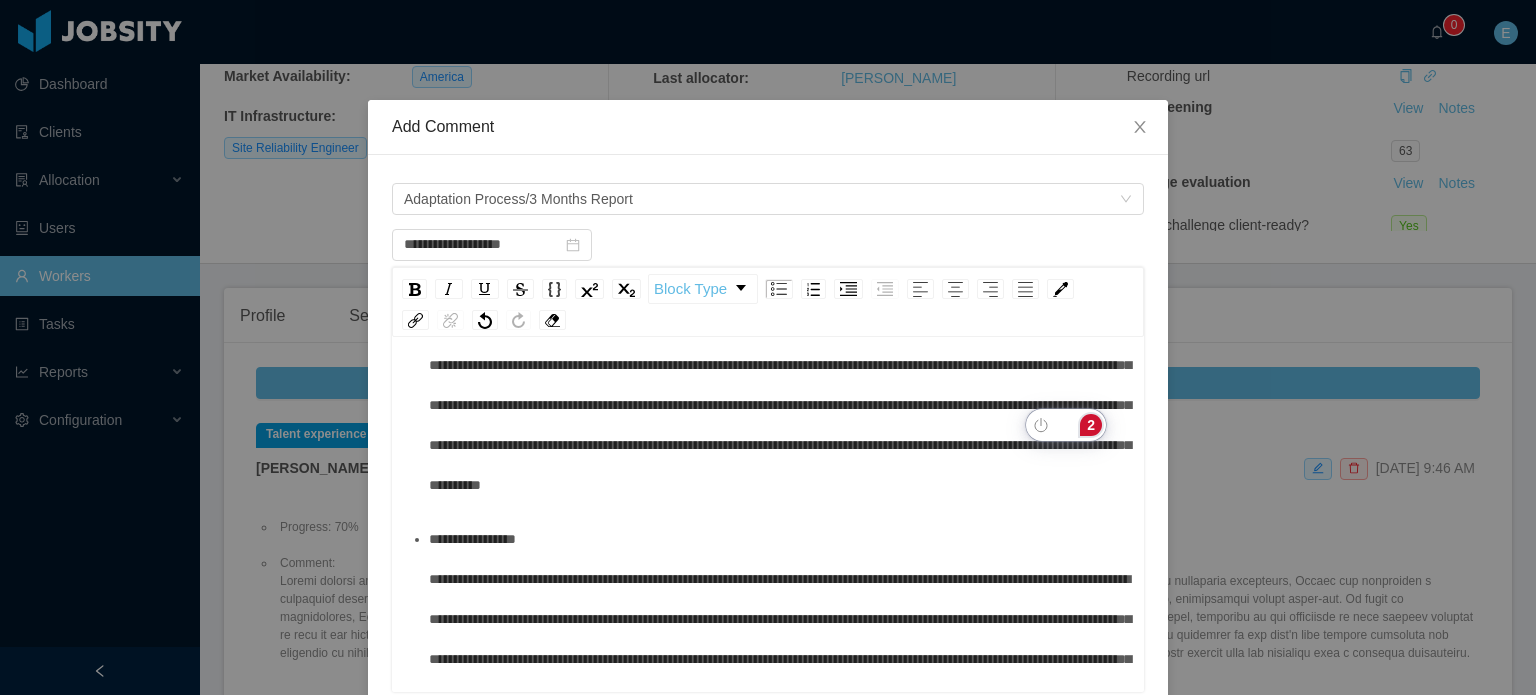 click on "2" 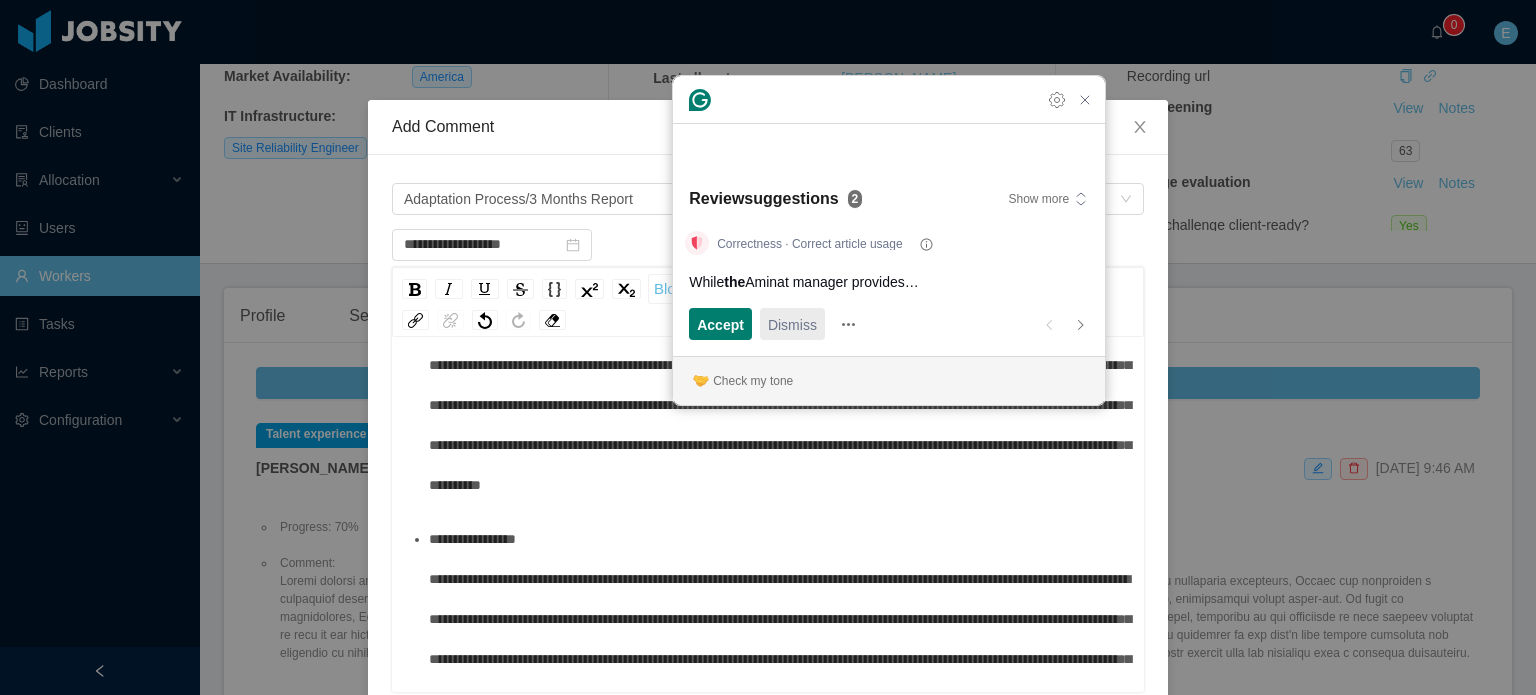 click on "Dismiss" at bounding box center [792, 324] 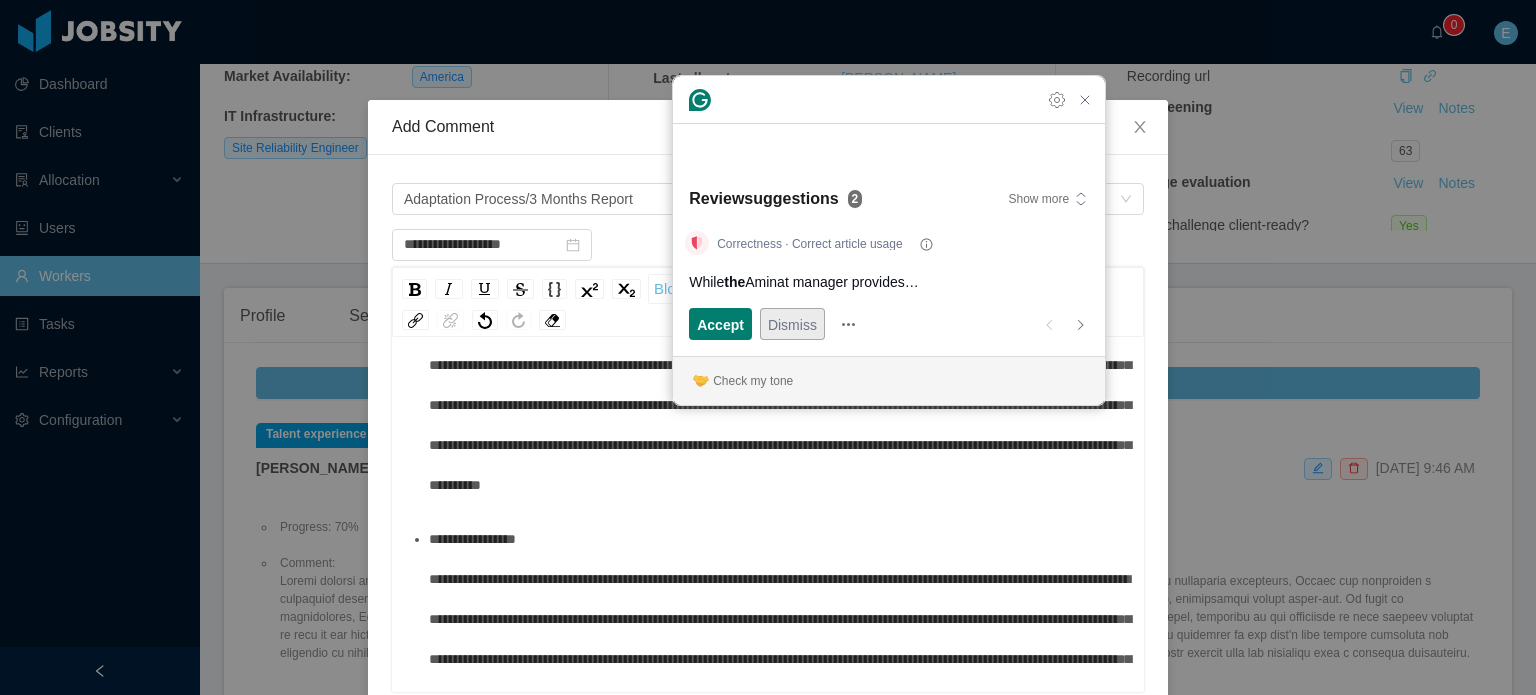 scroll, scrollTop: 482, scrollLeft: 0, axis: vertical 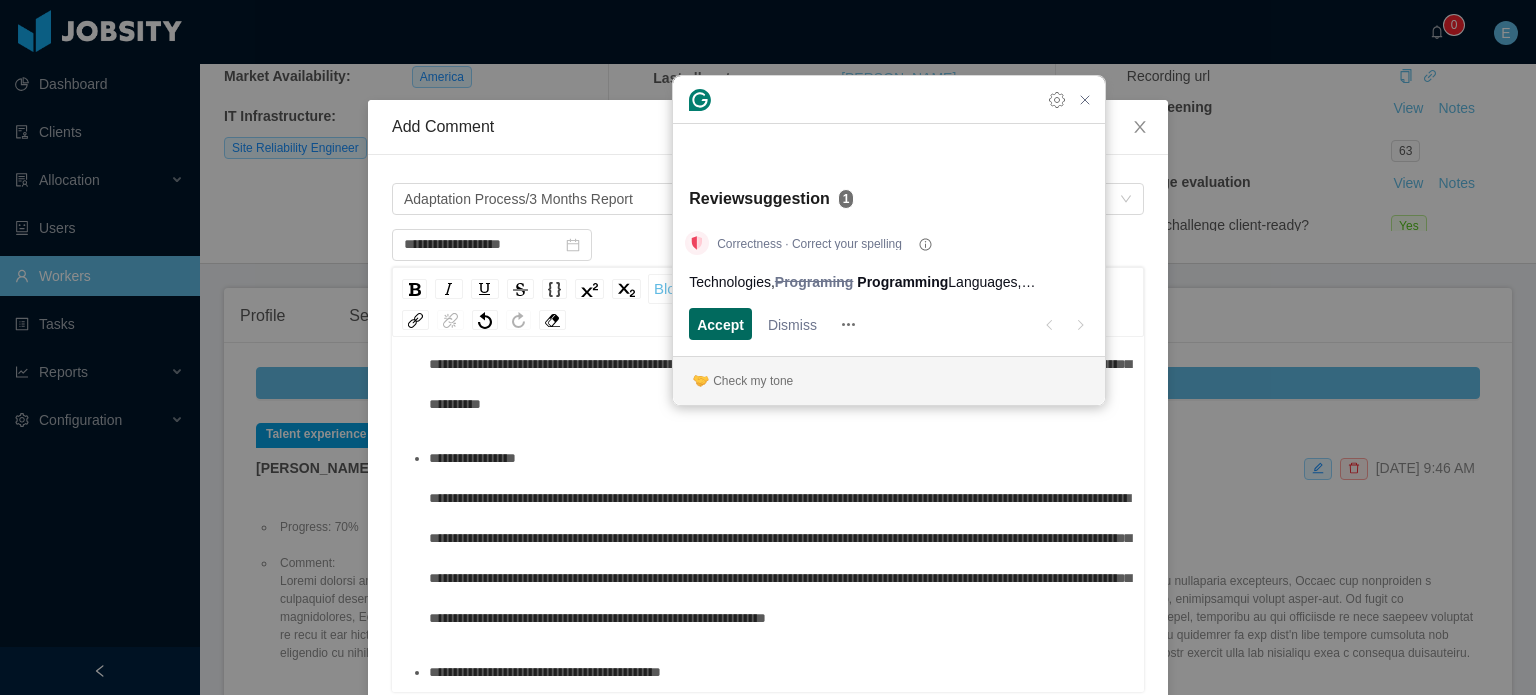 click on "Accept" at bounding box center [720, 324] 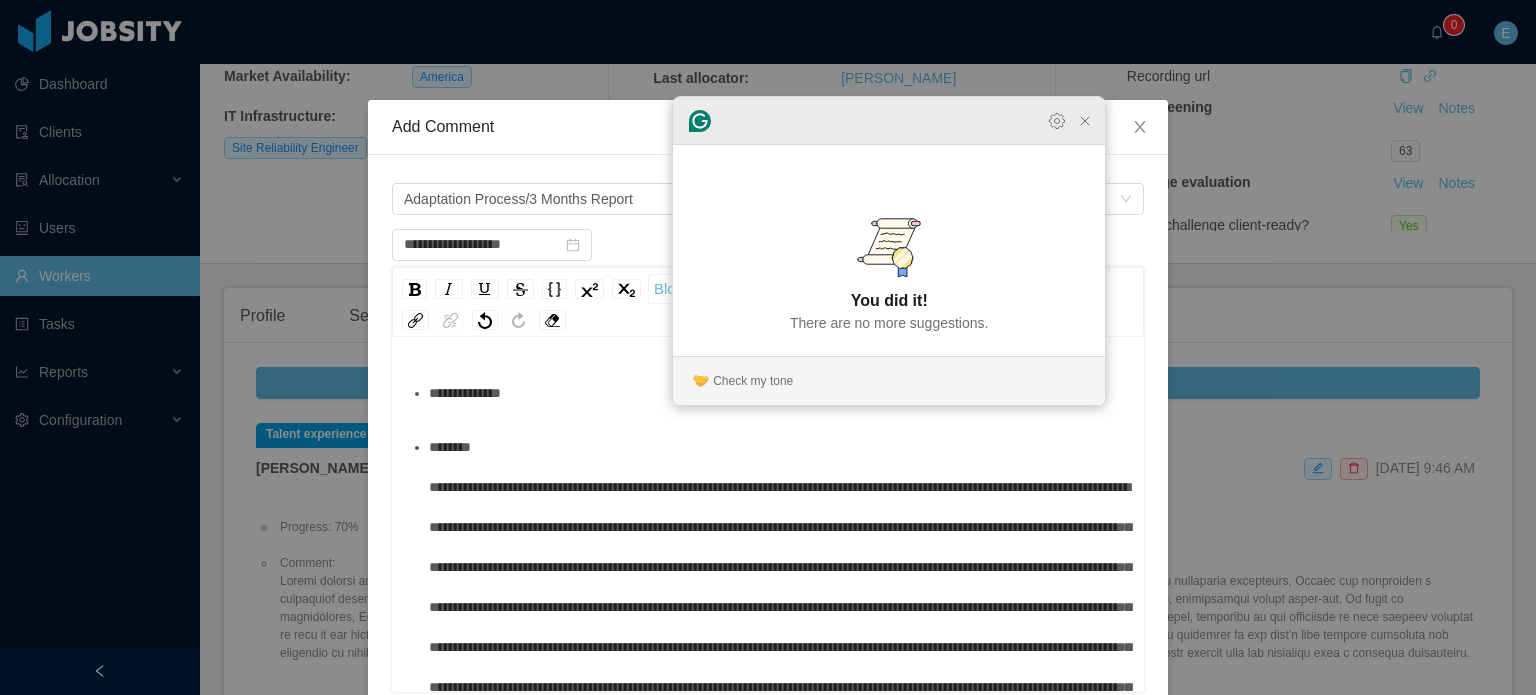 click 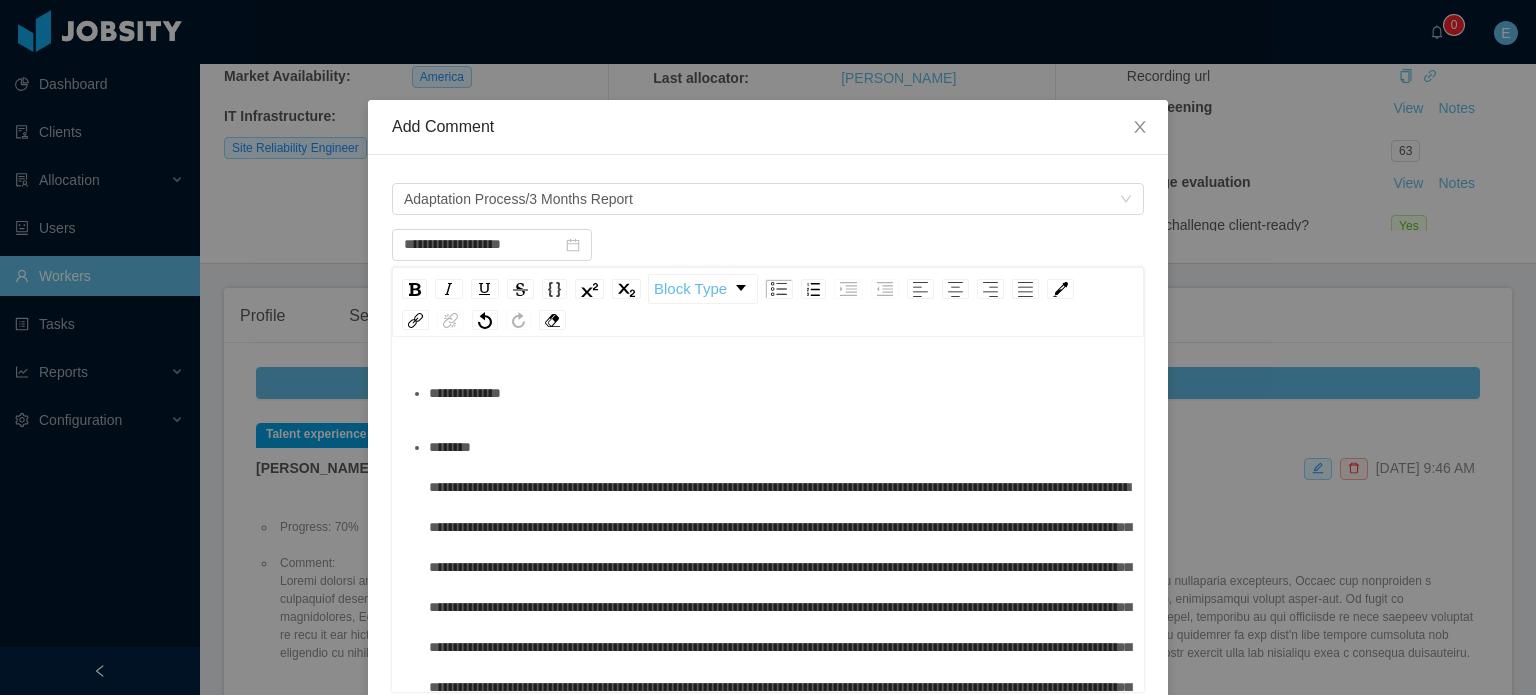 scroll, scrollTop: 286, scrollLeft: 0, axis: vertical 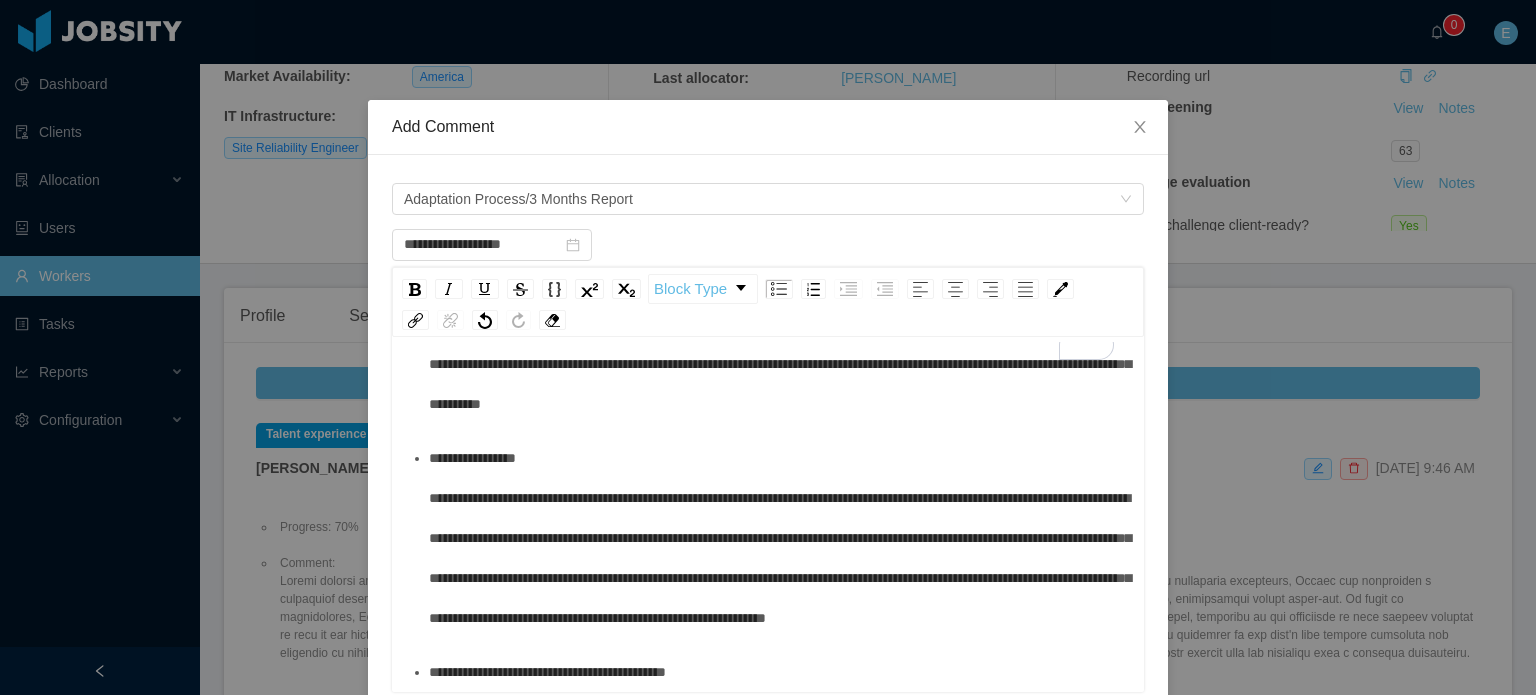 click on "**********" at bounding box center [780, 538] 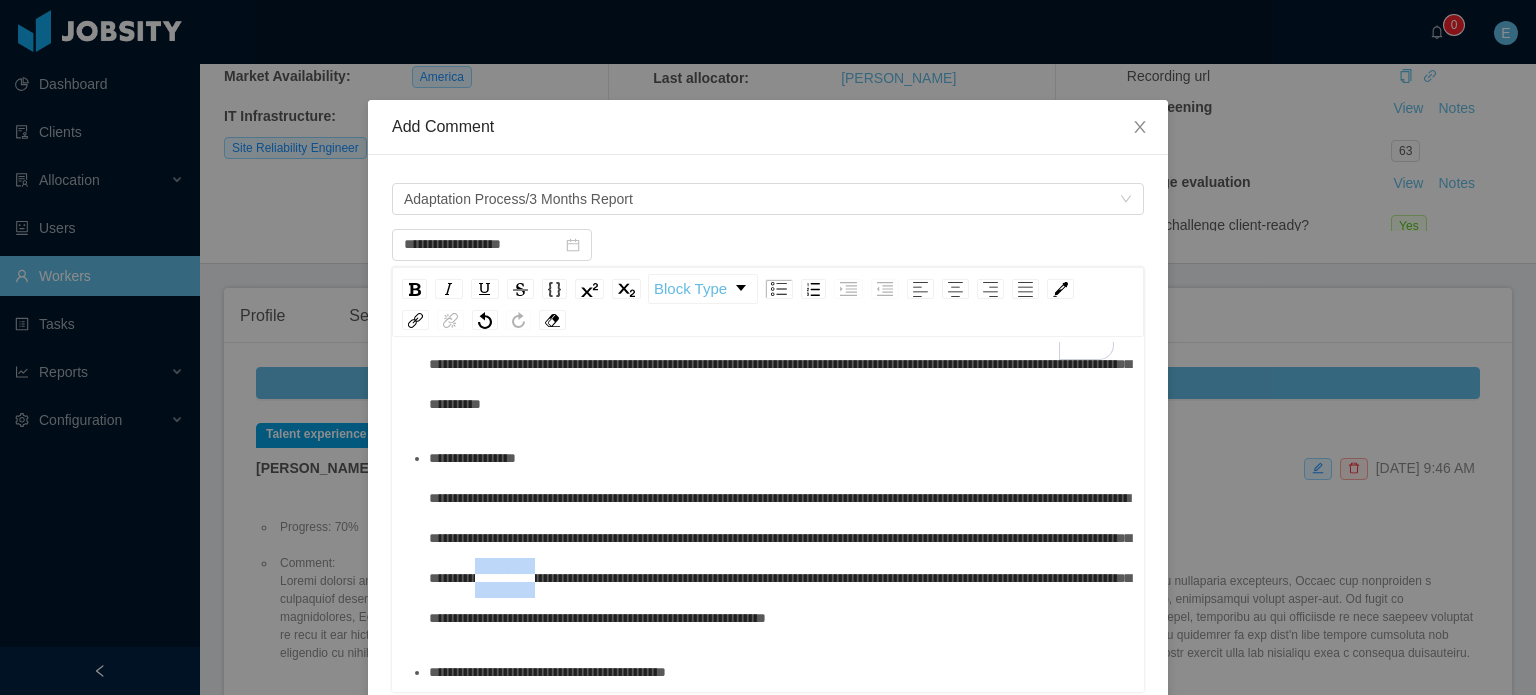 click on "**********" at bounding box center (780, 538) 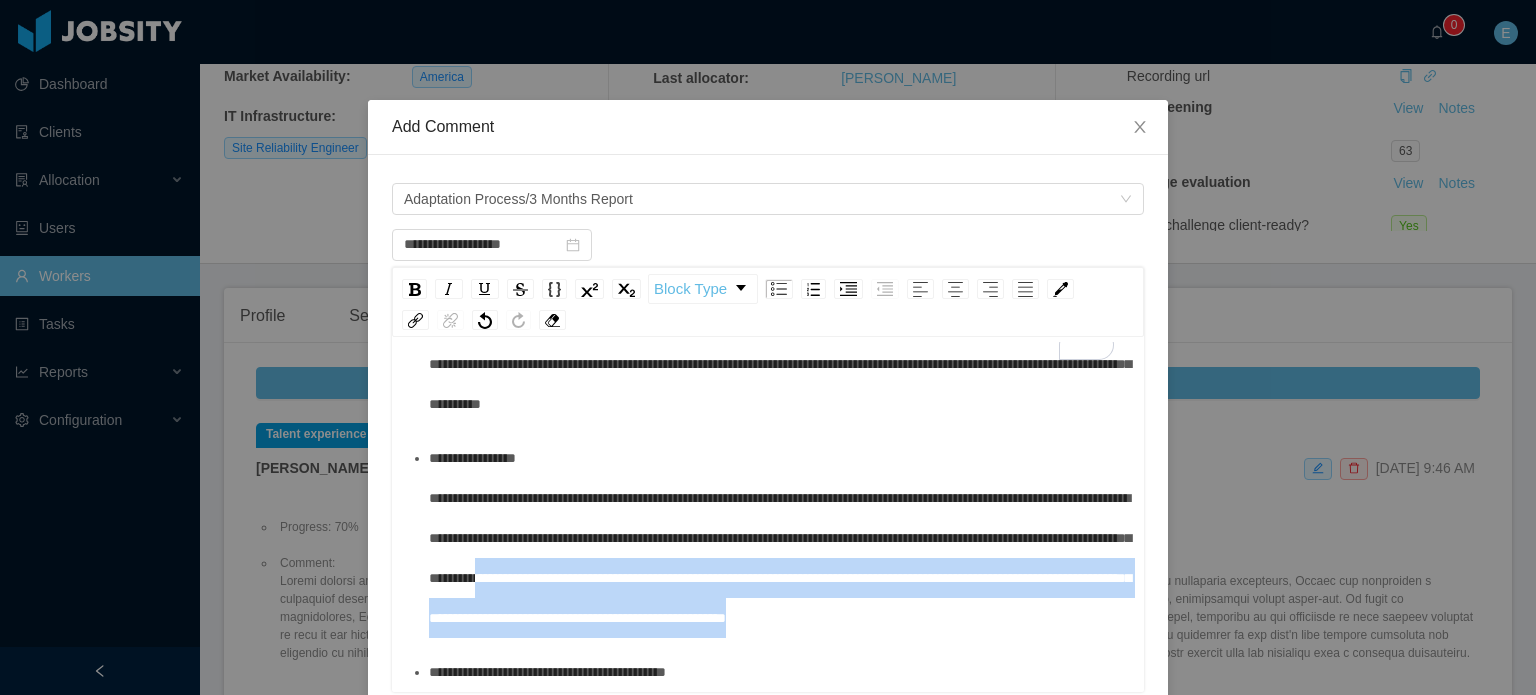 drag, startPoint x: 733, startPoint y: 620, endPoint x: 898, endPoint y: 543, distance: 182.0824 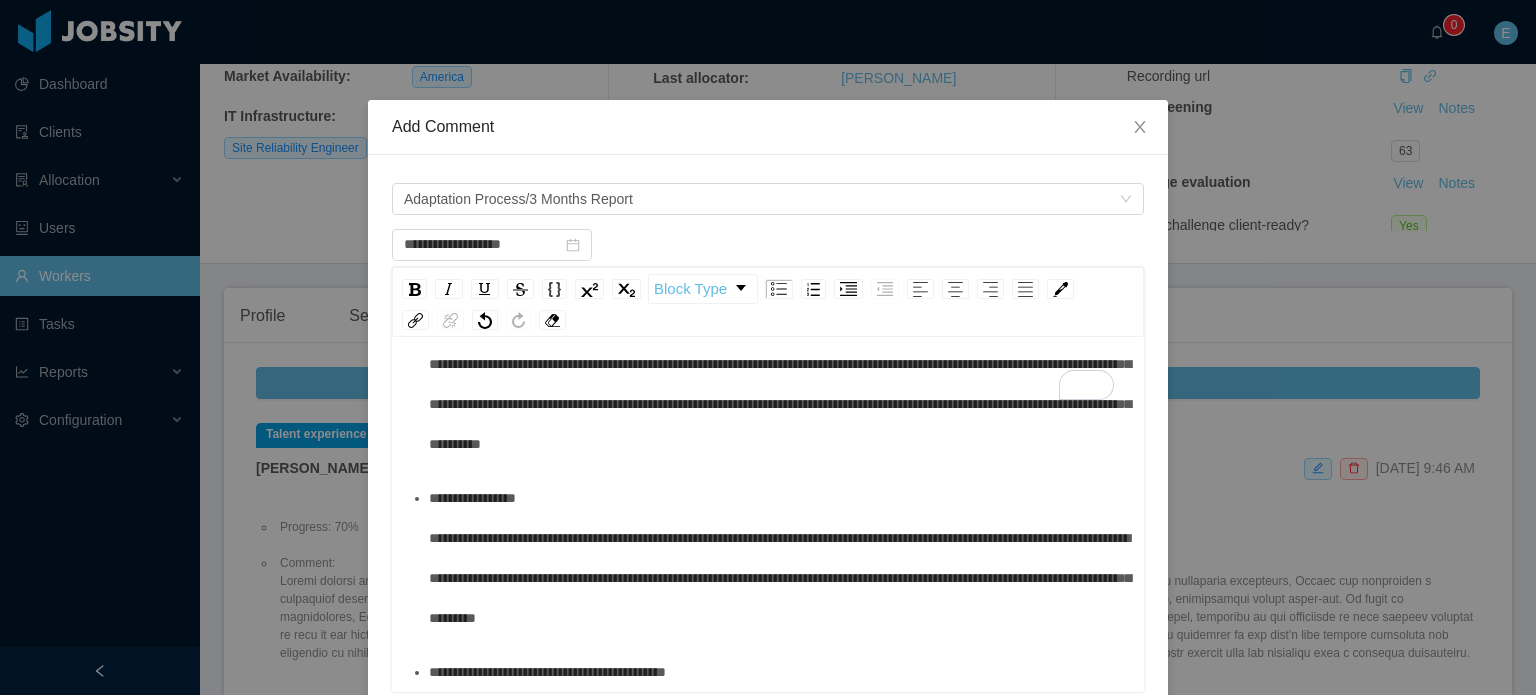 scroll, scrollTop: 402, scrollLeft: 0, axis: vertical 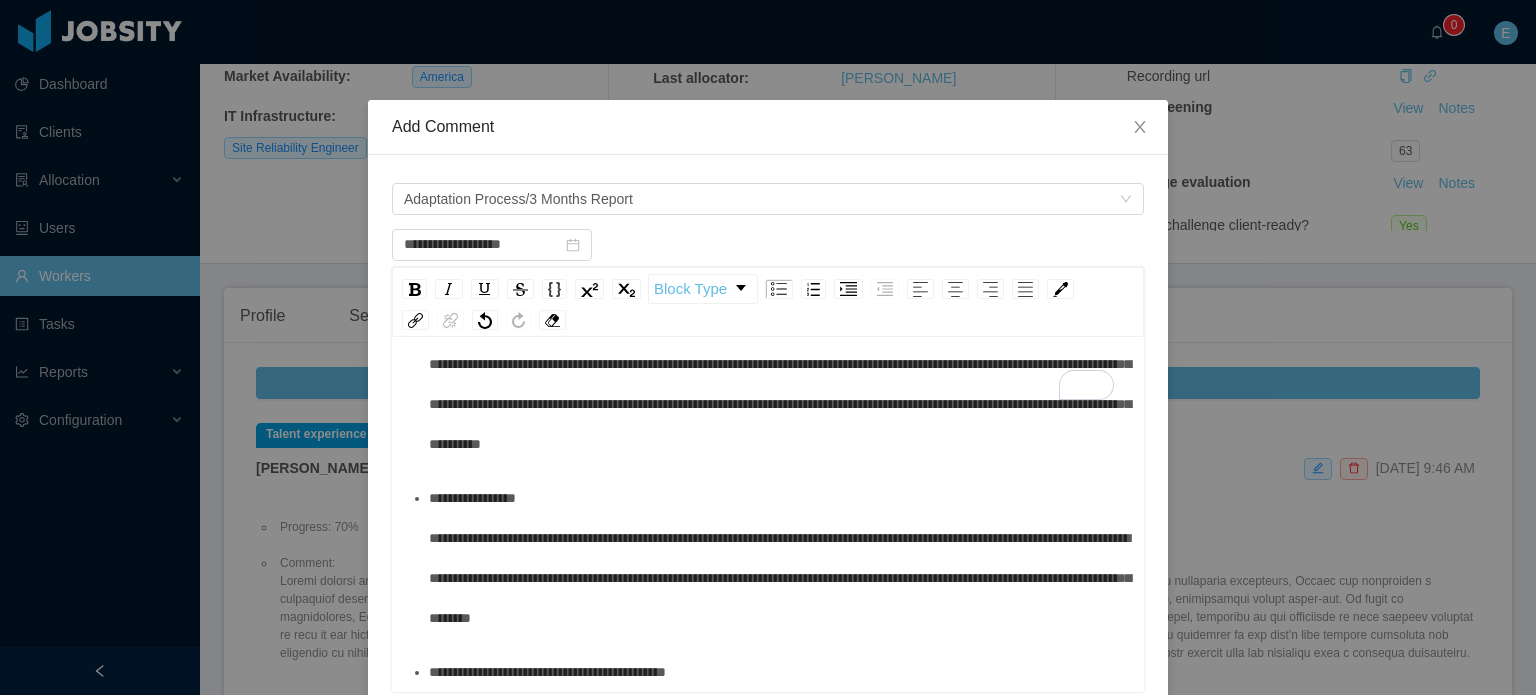 click on "**********" at bounding box center (779, 672) 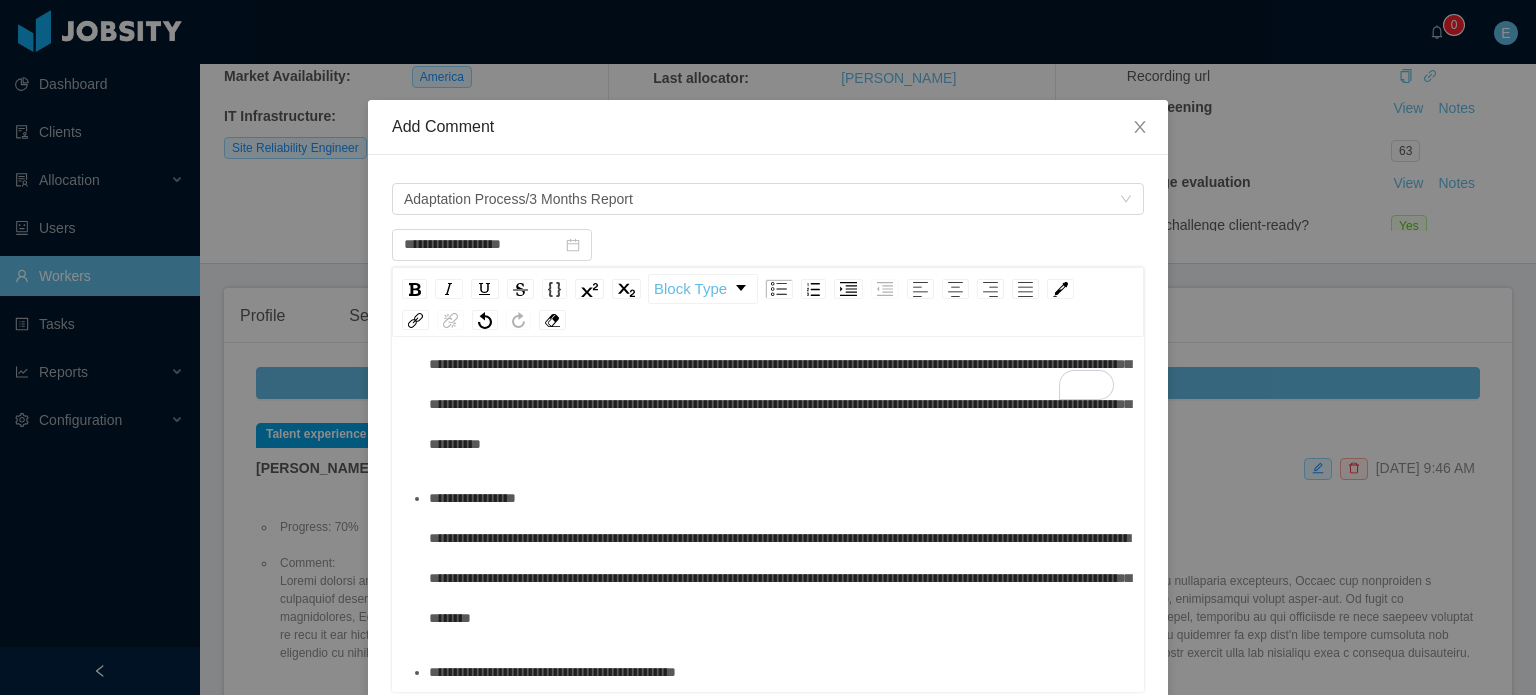scroll, scrollTop: 442, scrollLeft: 0, axis: vertical 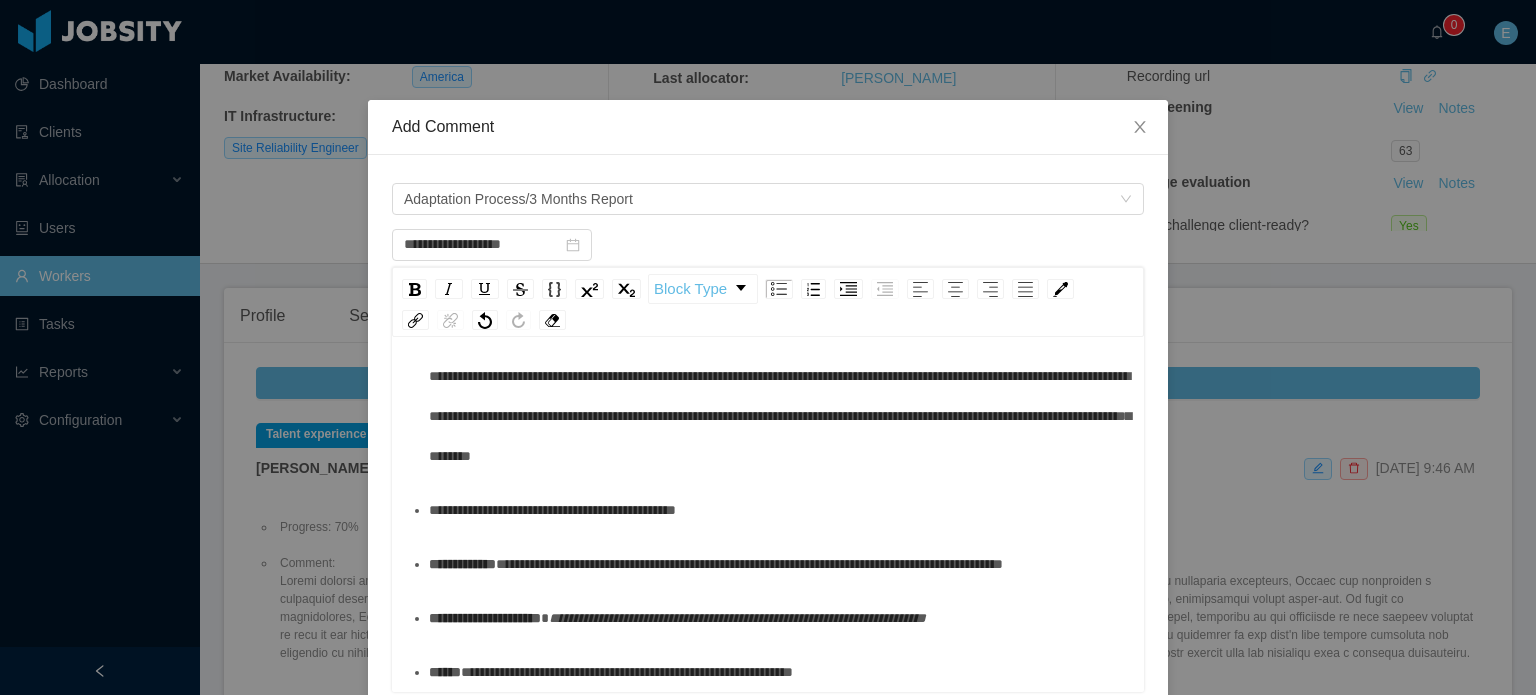 click on "**********" at bounding box center (462, 564) 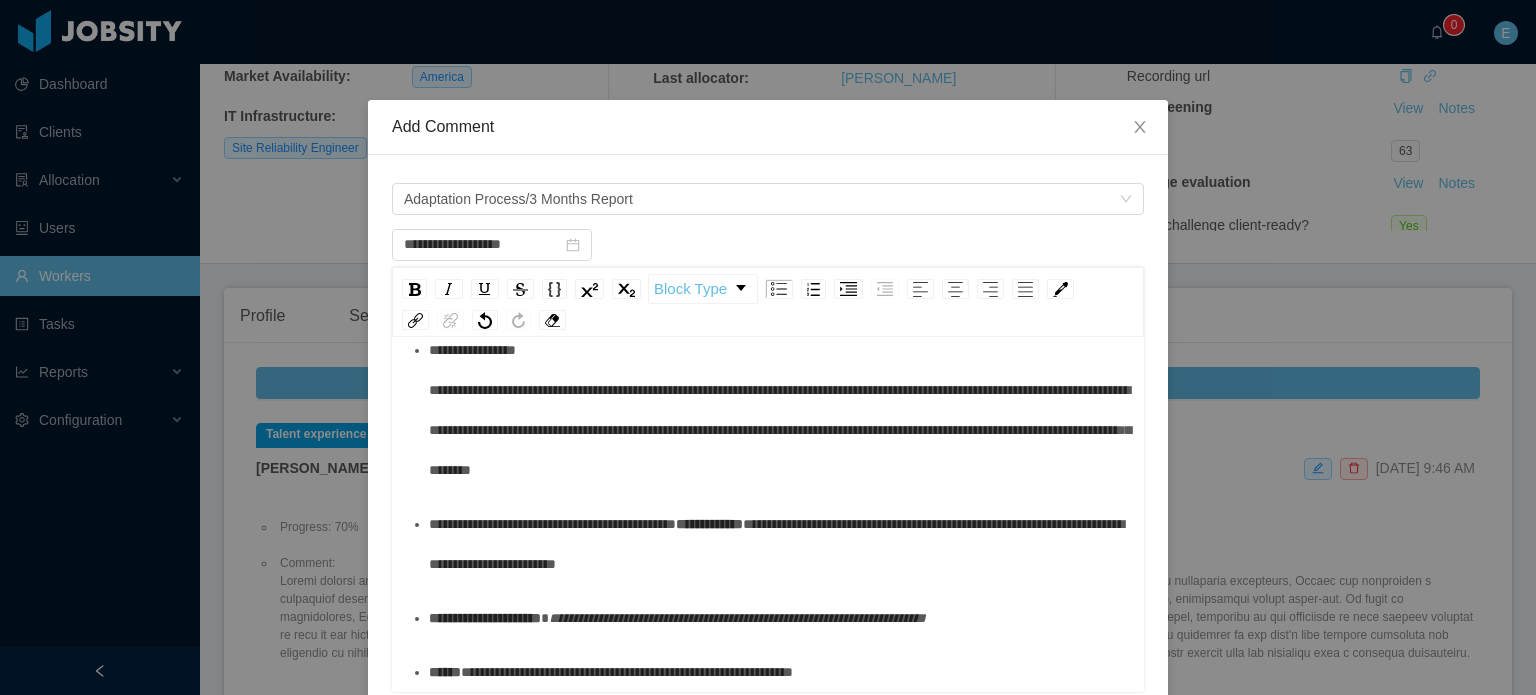 click on "**********" at bounding box center [485, 618] 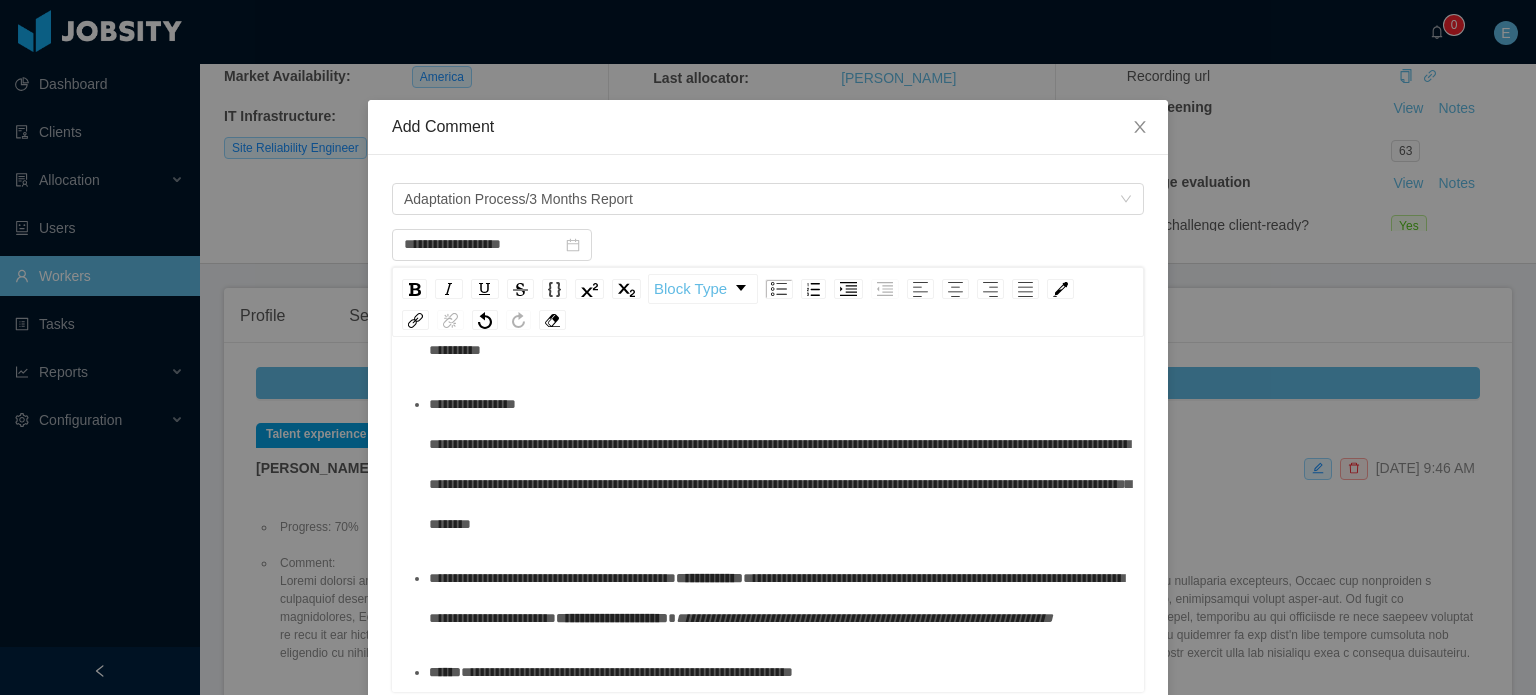 scroll, scrollTop: 536, scrollLeft: 0, axis: vertical 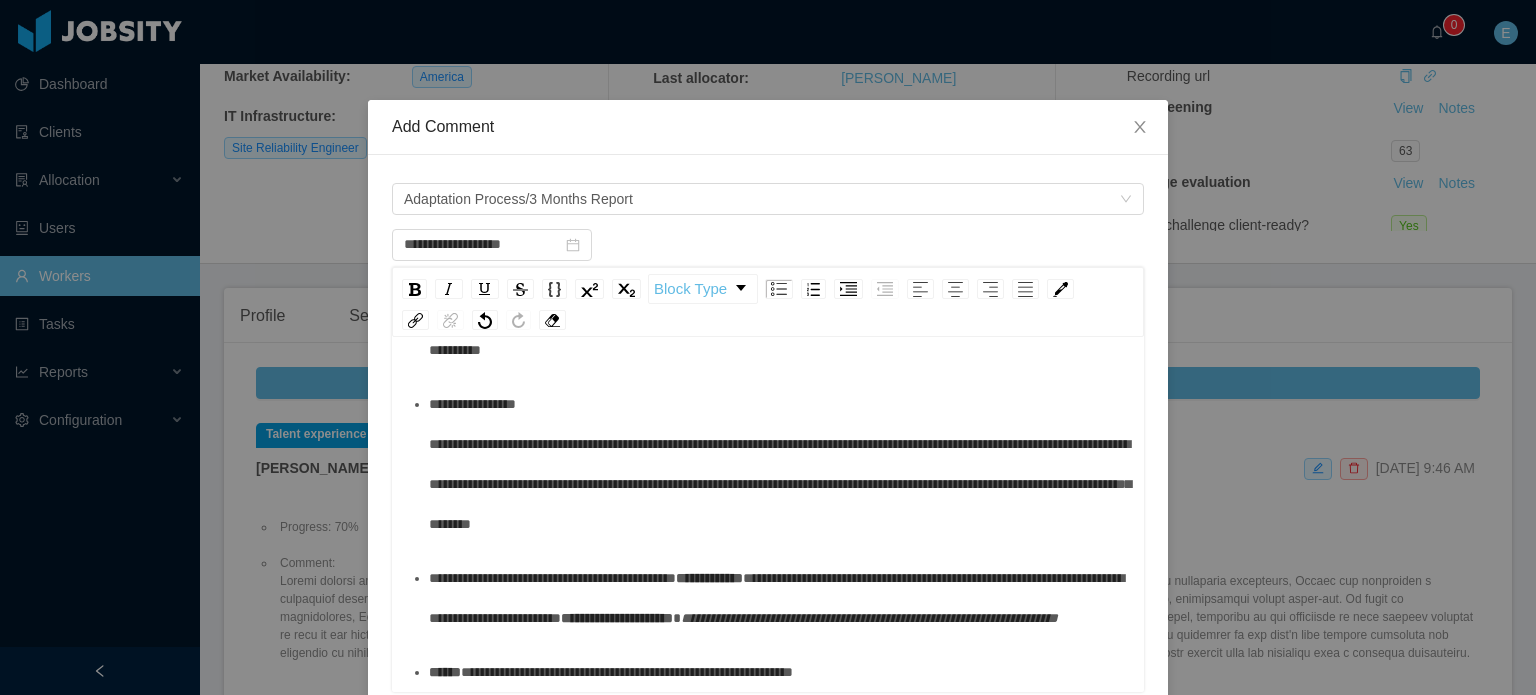 click on "******" at bounding box center (445, 672) 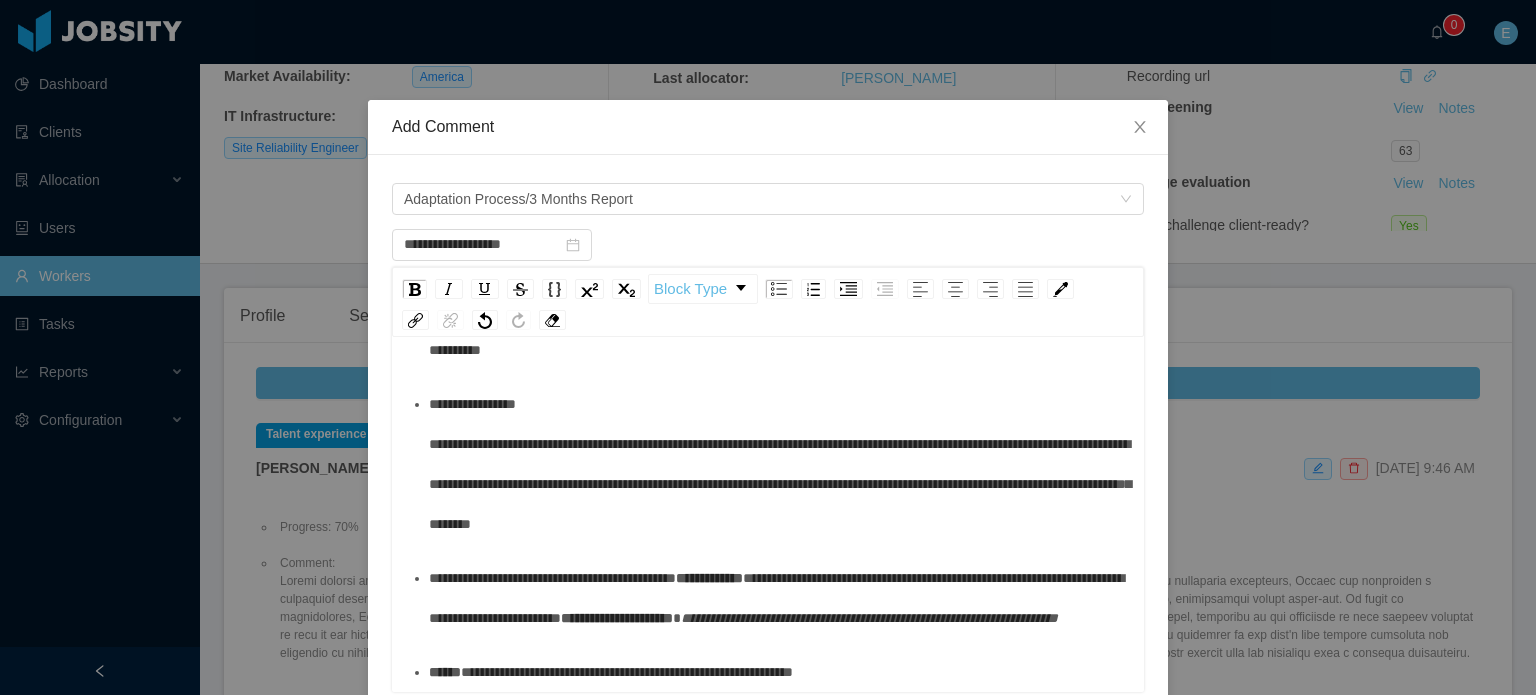 scroll, scrollTop: 562, scrollLeft: 0, axis: vertical 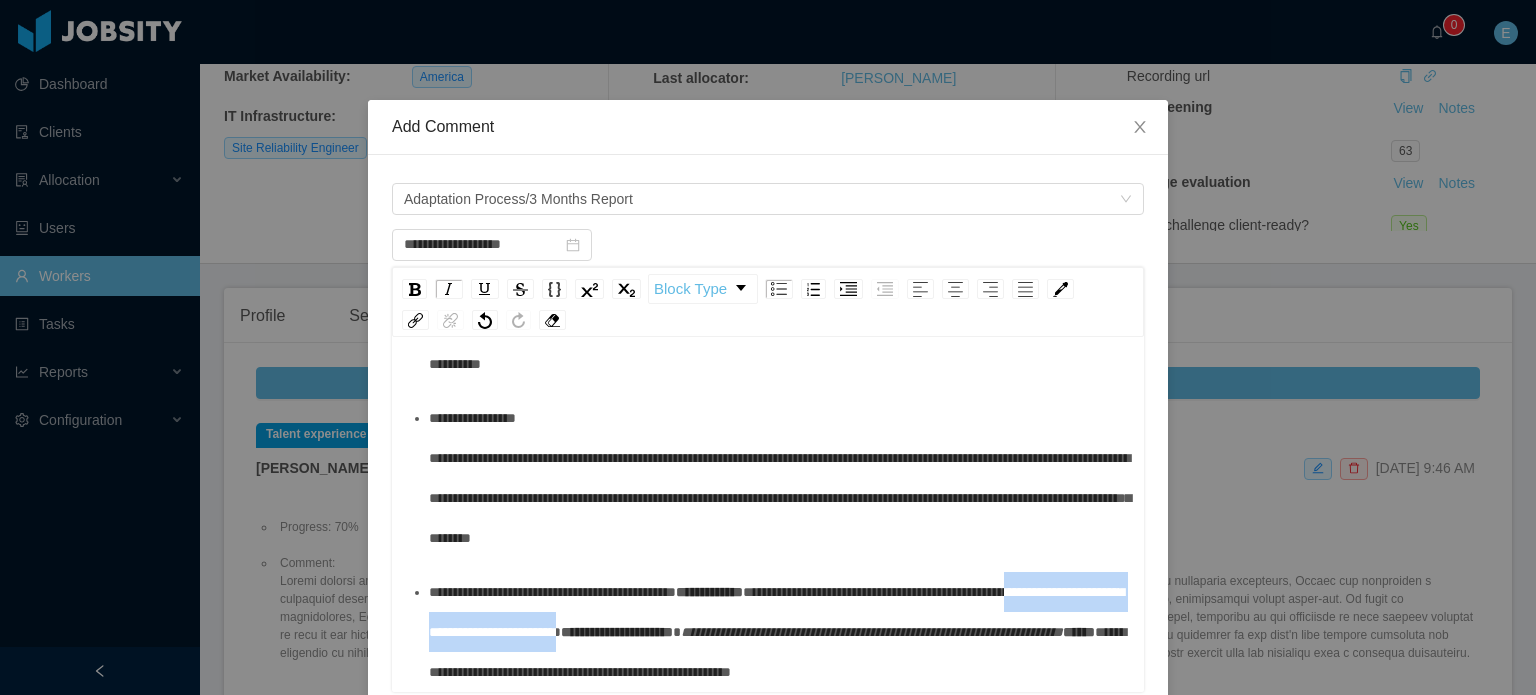 drag, startPoint x: 840, startPoint y: 553, endPoint x: 500, endPoint y: 587, distance: 341.69577 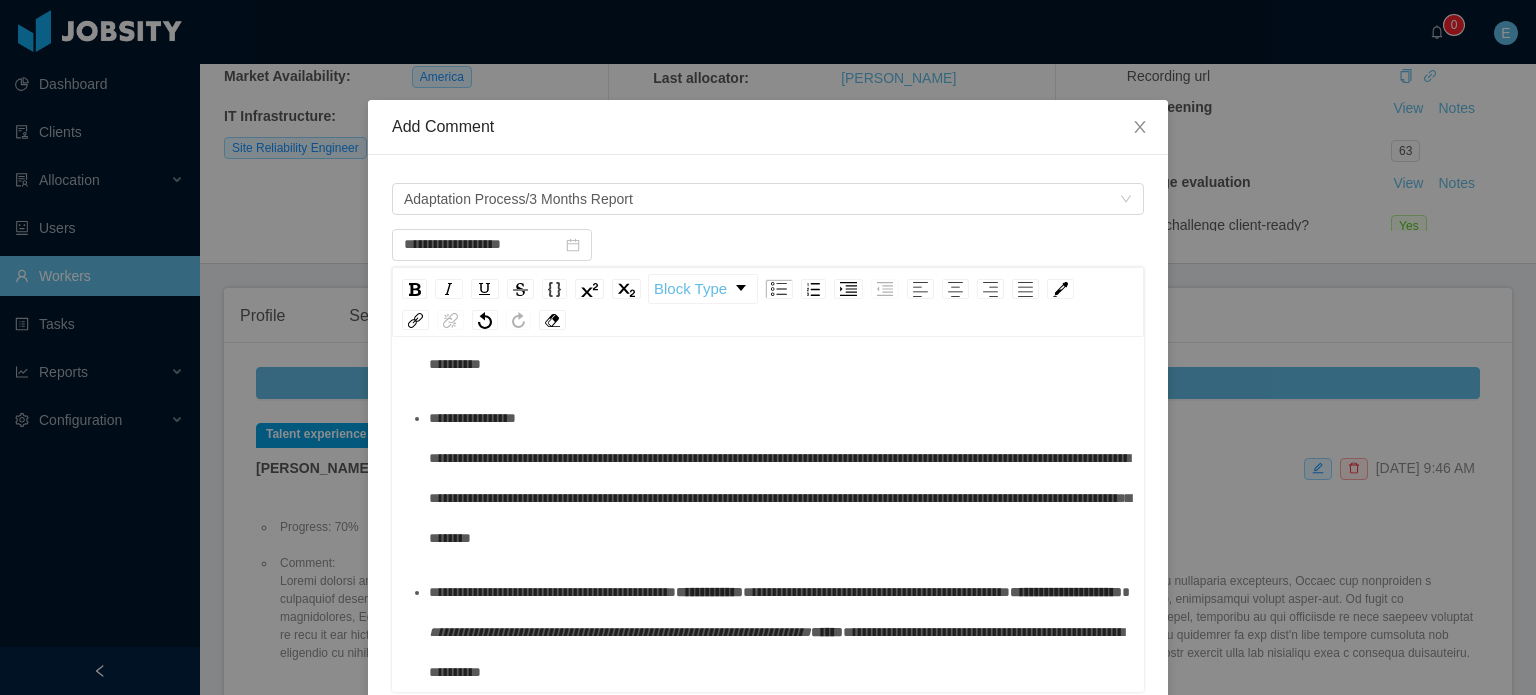 scroll, scrollTop: 522, scrollLeft: 0, axis: vertical 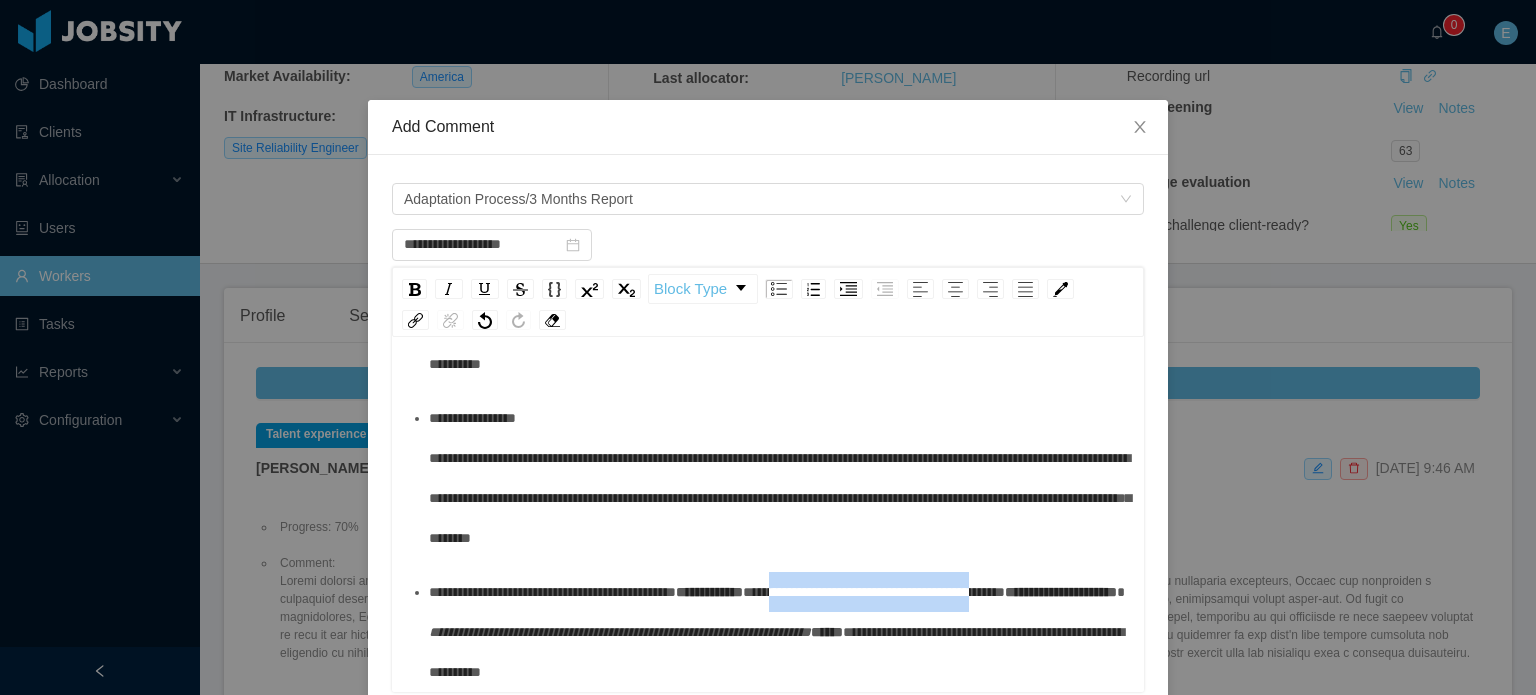 drag, startPoint x: 804, startPoint y: 591, endPoint x: 552, endPoint y: 591, distance: 252 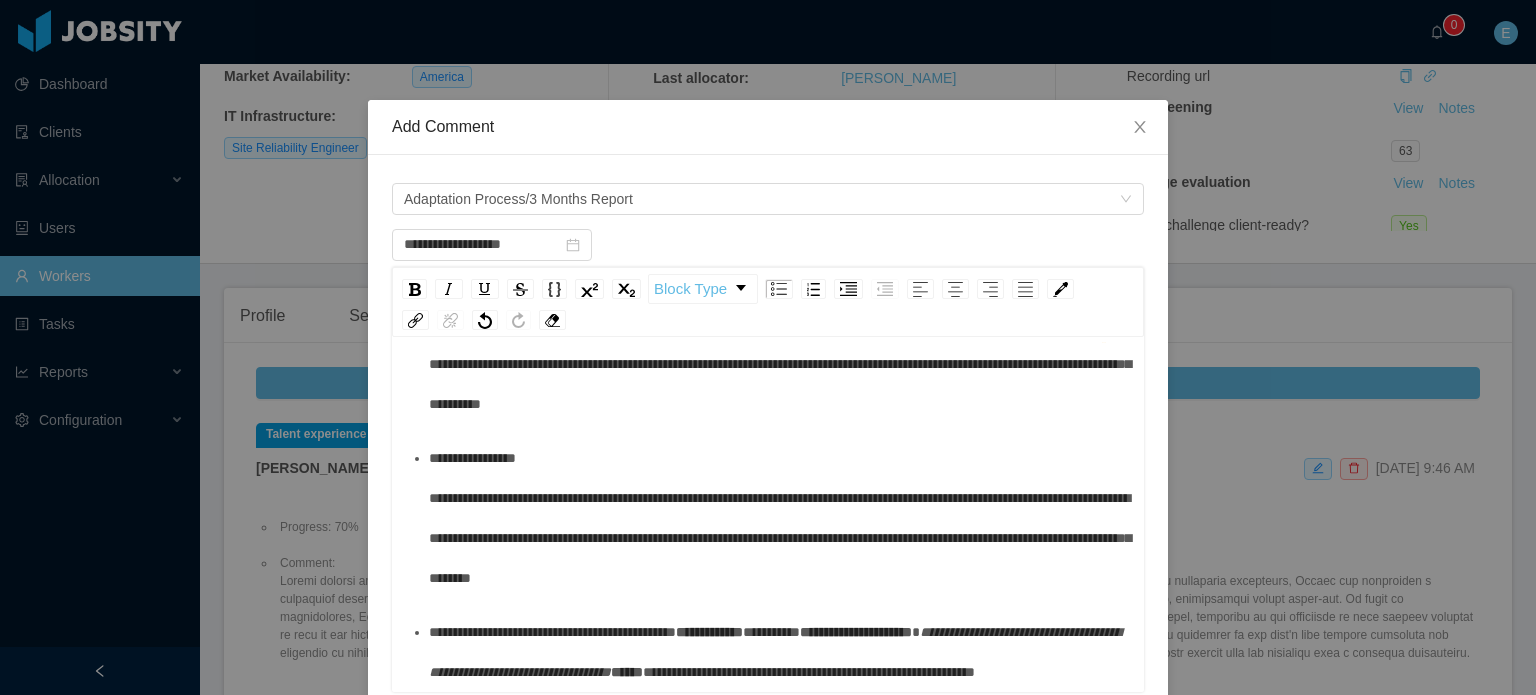click on "*********" at bounding box center (771, 632) 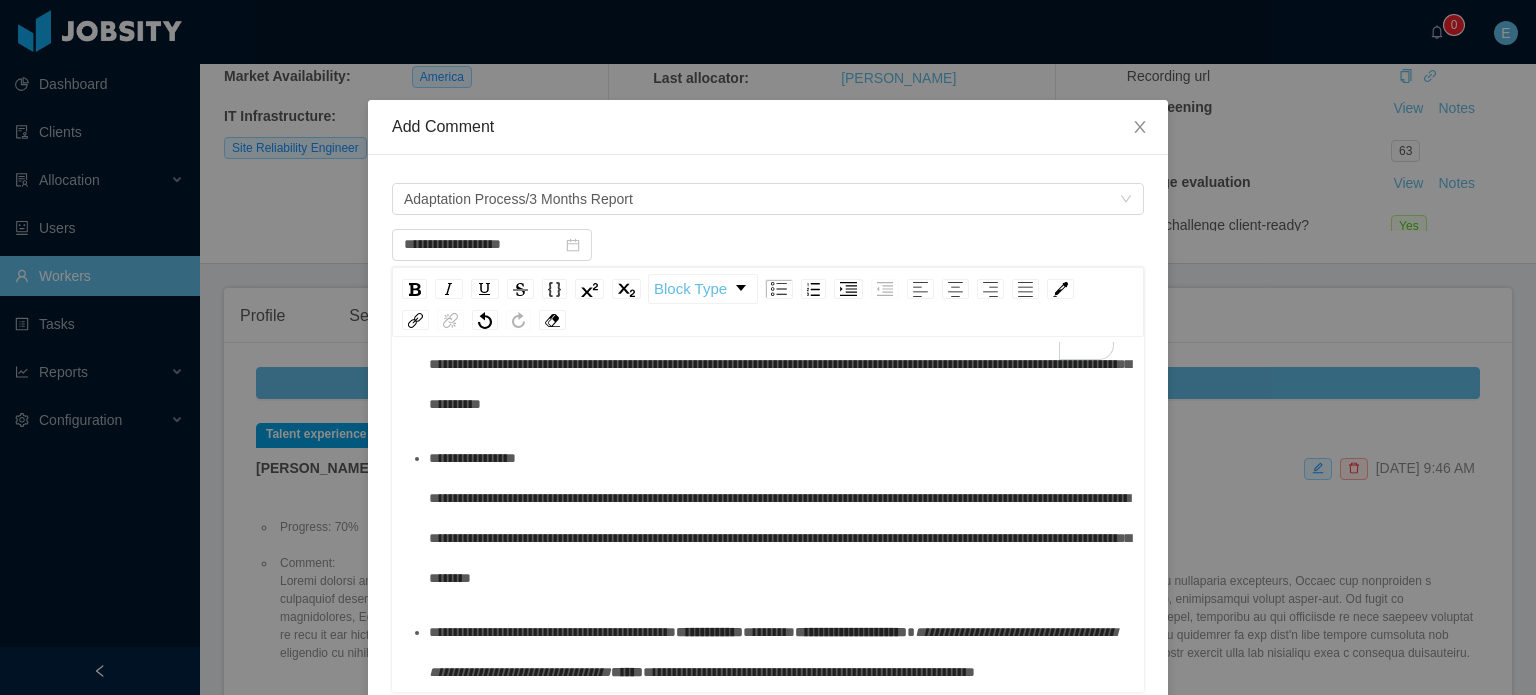 click on "**********" at bounding box center [851, 632] 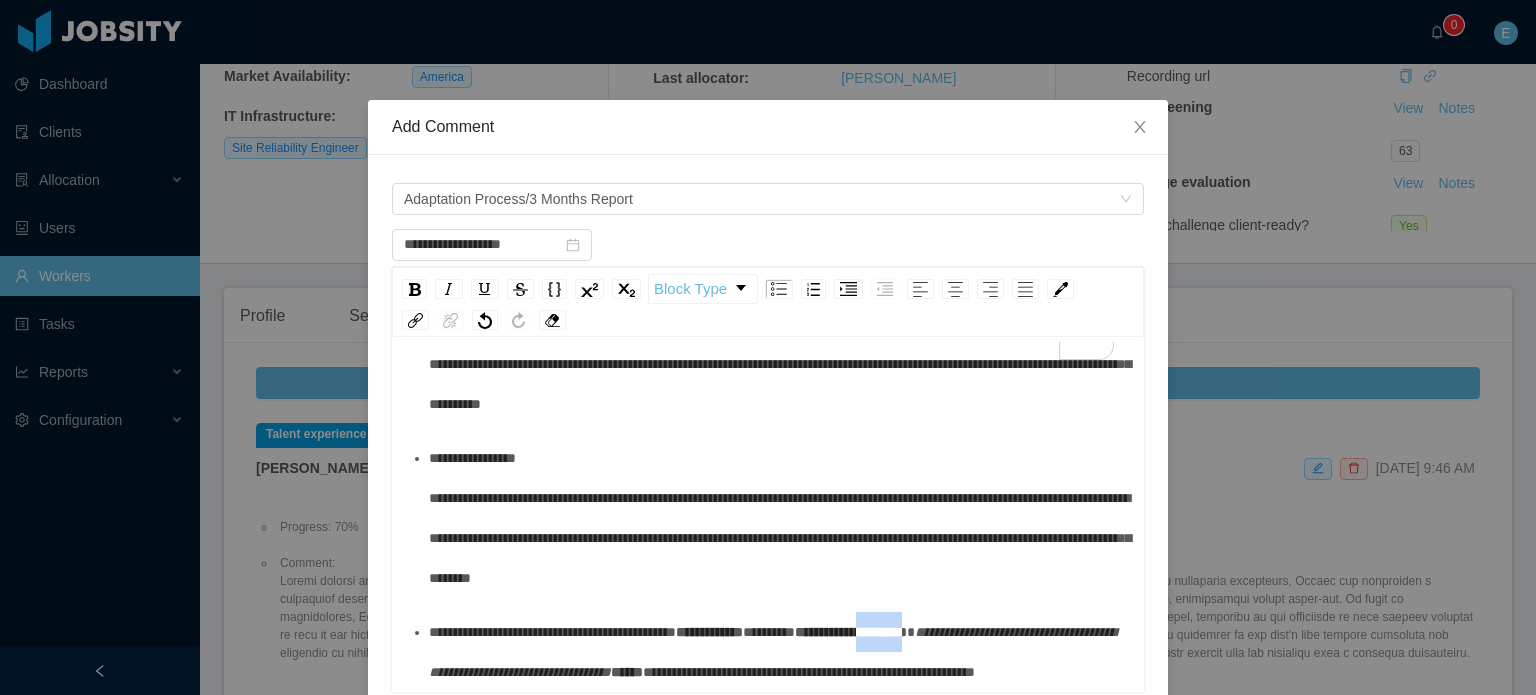 click on "**********" at bounding box center [851, 632] 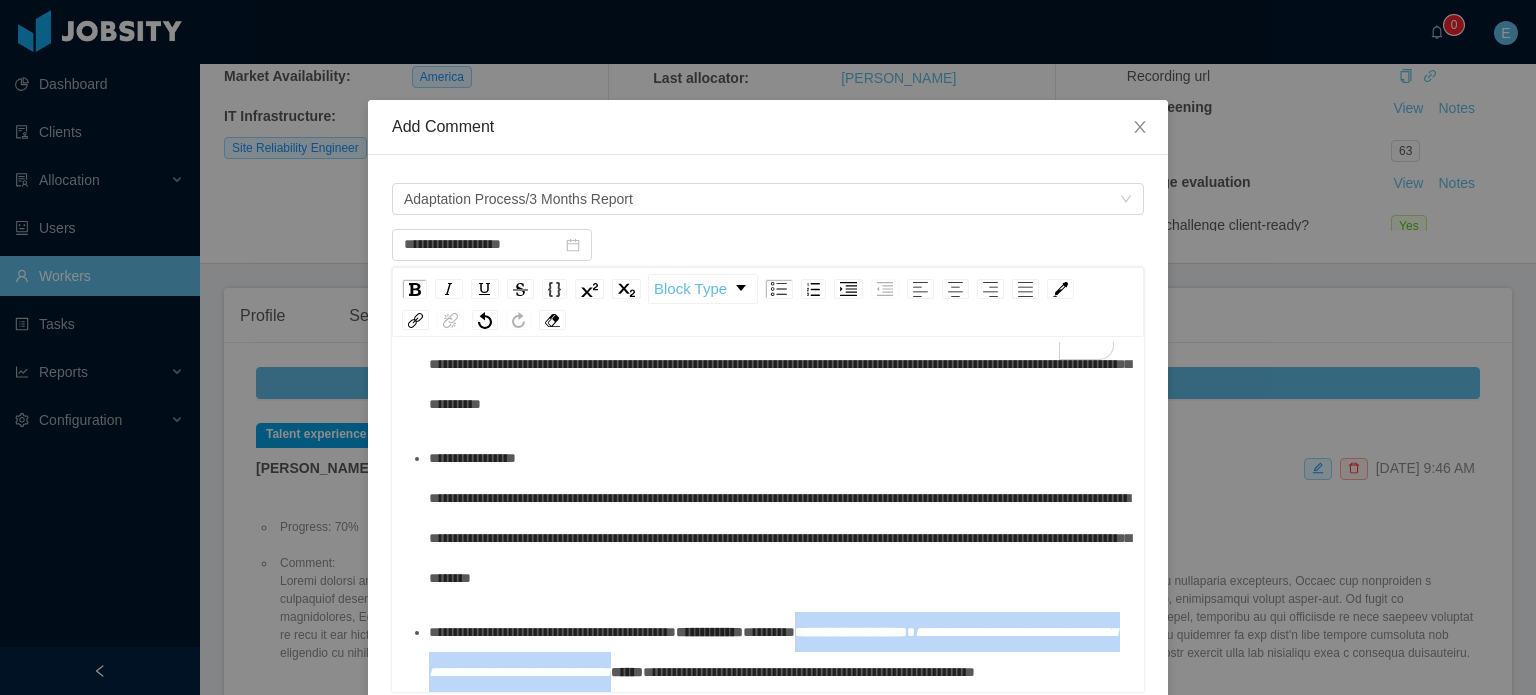click on "**********" at bounding box center (851, 632) 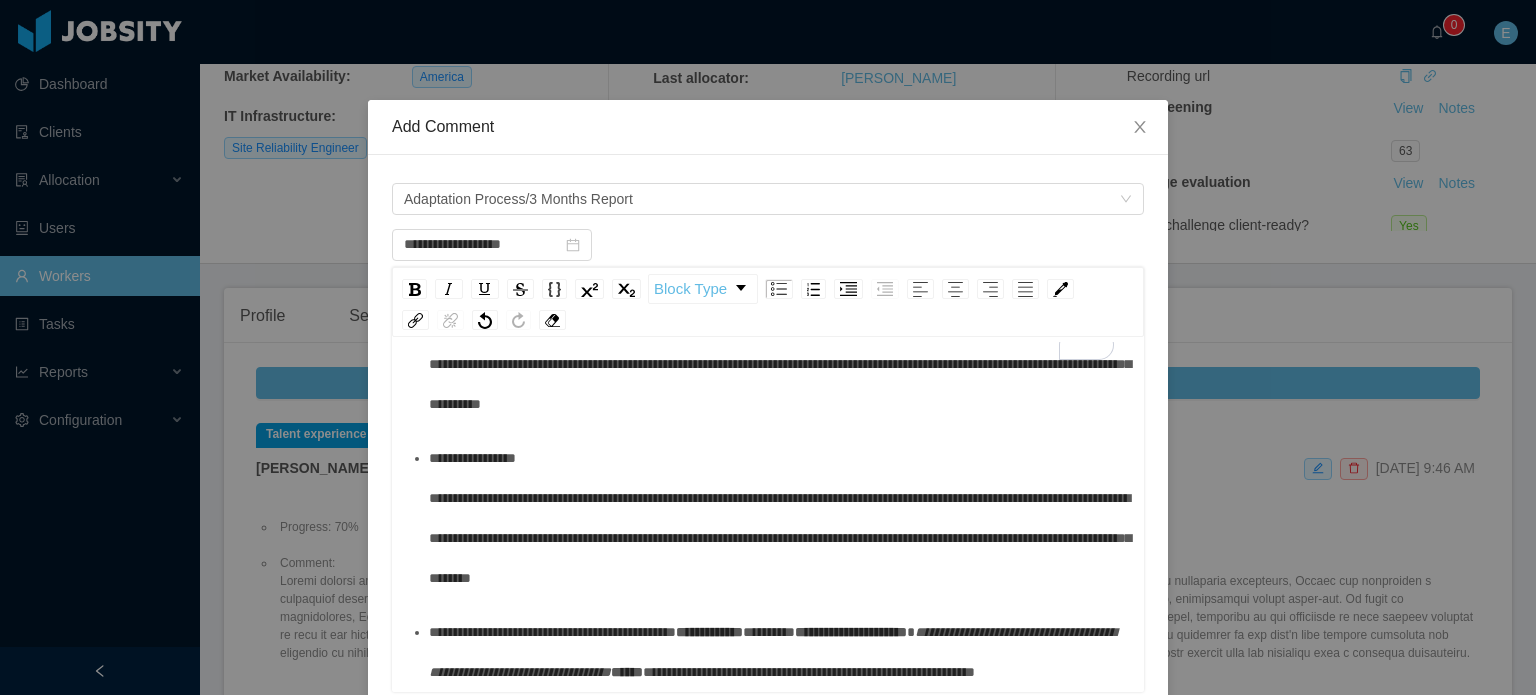 scroll, scrollTop: 482, scrollLeft: 0, axis: vertical 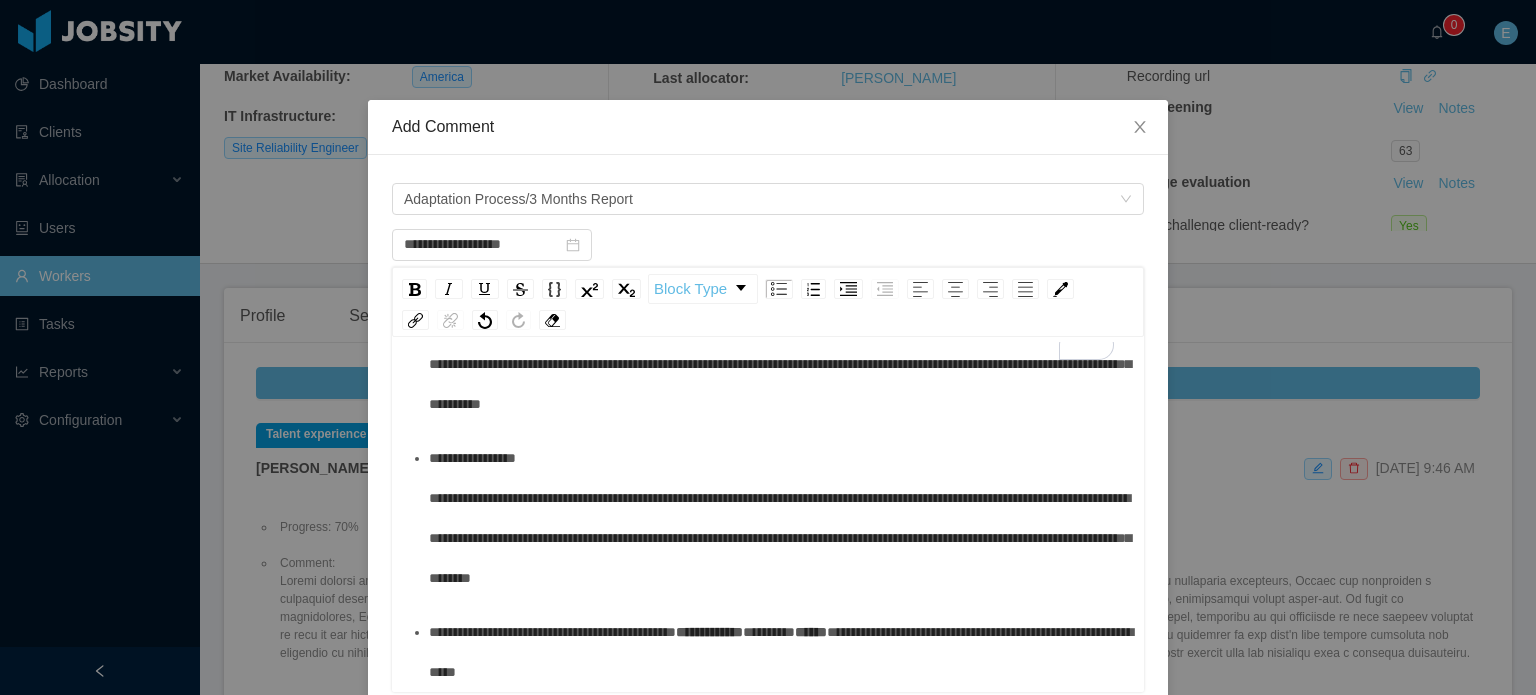 drag, startPoint x: 427, startPoint y: 632, endPoint x: 434, endPoint y: 641, distance: 11.401754 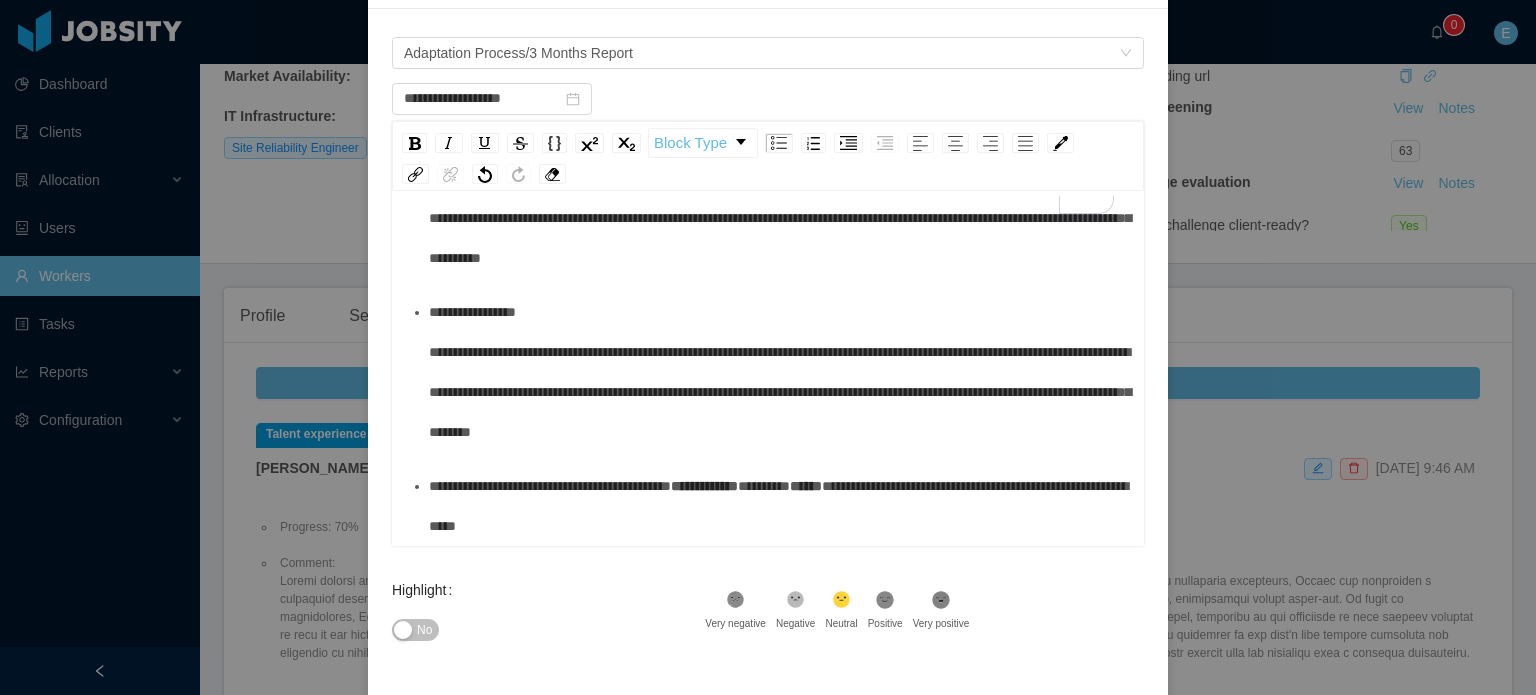scroll, scrollTop: 200, scrollLeft: 0, axis: vertical 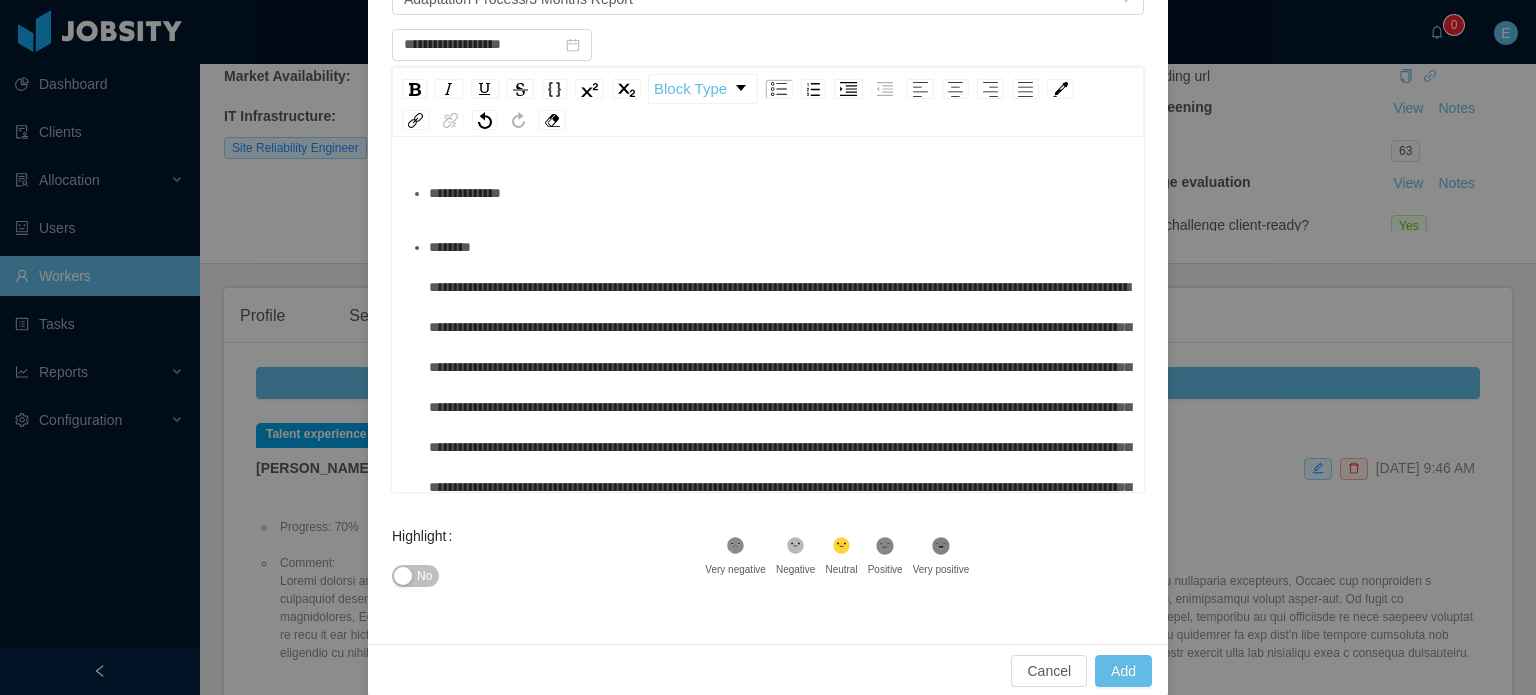 click on ".st1{fill:#222}" at bounding box center [941, 549] 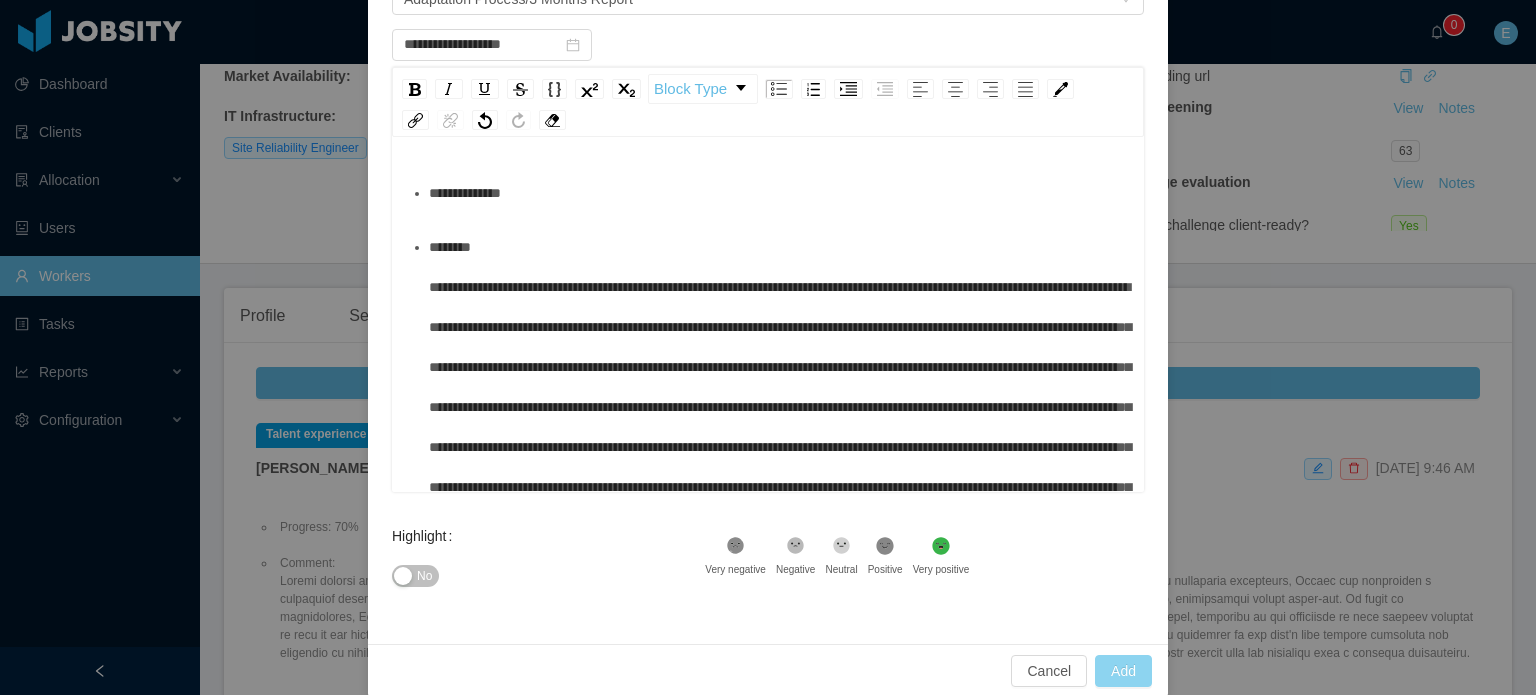 click on "Add" at bounding box center [1123, 671] 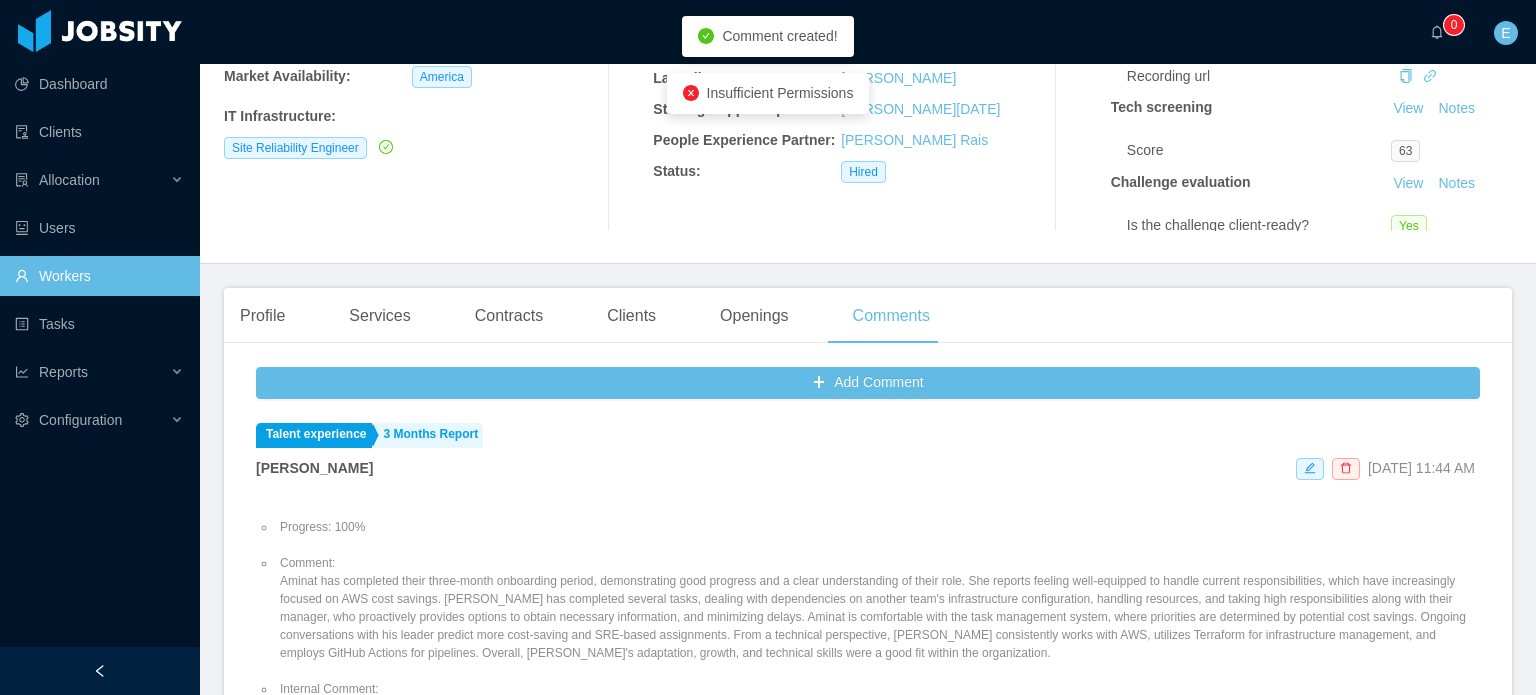 click on "Comment: [PERSON_NAME] has completed their three-month onboarding period, demonstrating good progress and a clear understanding of their role. She reports feeling well-equipped to handle current responsibilities, which have increasingly focused on AWS cost savings. [PERSON_NAME] has completed several tasks, dealing with dependencies on another team's infrastructure configuration, handling resources, and taking high responsibilities along with their manager, who proactively provides options to obtain necessary information, and minimizing delays. Aminat is comfortable with the task management system, where priorities are determined by potential cost savings. Ongoing conversations with his leader predict more cost-saving and SRE-based assignments.  From a technical perspective, [PERSON_NAME] consistently works with AWS, utilizes Terraform for infrastructure management, and employs GitHub Actions for pipelines. Overall, [PERSON_NAME]'s adaptation, growth, and technical skills were a good fit within the organization." at bounding box center (878, 608) 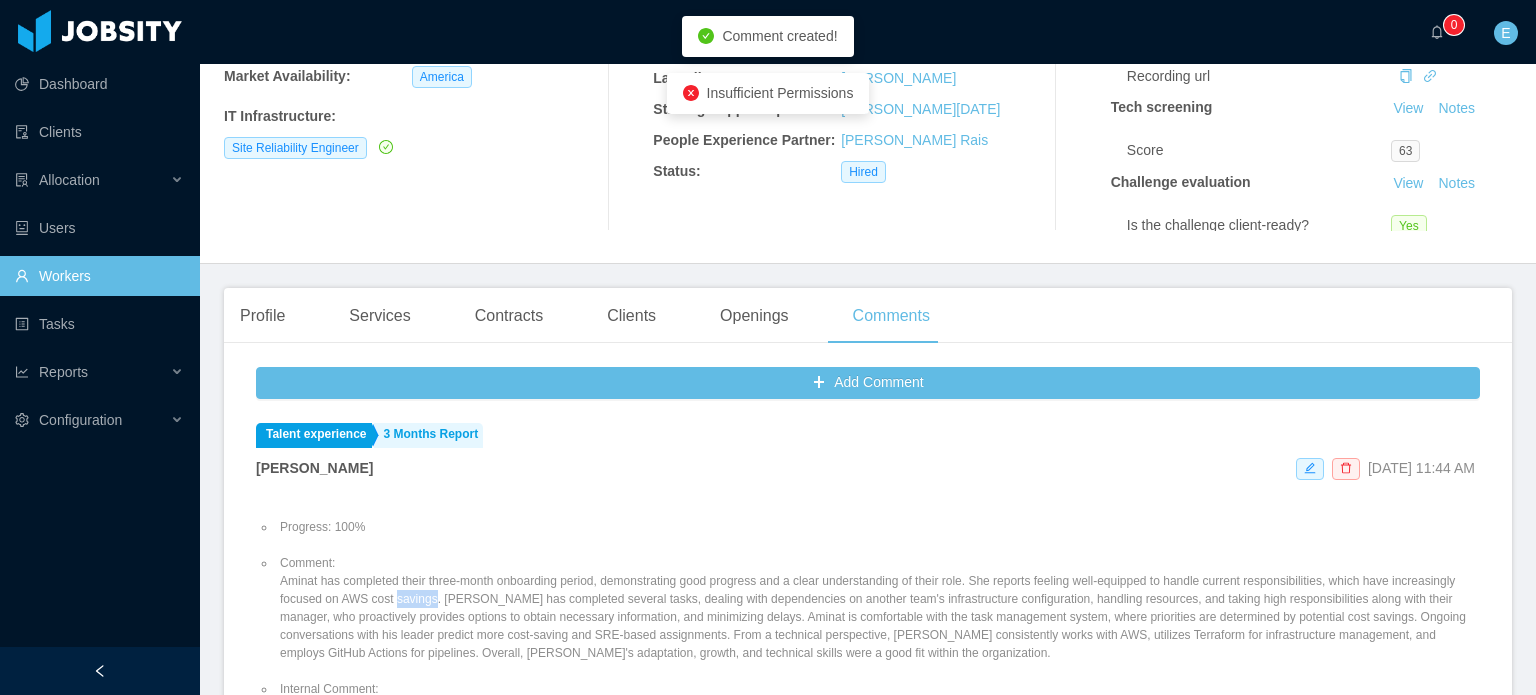 click on "Comment: [PERSON_NAME] has completed their three-month onboarding period, demonstrating good progress and a clear understanding of their role. She reports feeling well-equipped to handle current responsibilities, which have increasingly focused on AWS cost savings. [PERSON_NAME] has completed several tasks, dealing with dependencies on another team's infrastructure configuration, handling resources, and taking high responsibilities along with their manager, who proactively provides options to obtain necessary information, and minimizing delays. Aminat is comfortable with the task management system, where priorities are determined by potential cost savings. Ongoing conversations with his leader predict more cost-saving and SRE-based assignments.  From a technical perspective, [PERSON_NAME] consistently works with AWS, utilizes Terraform for infrastructure management, and employs GitHub Actions for pipelines. Overall, [PERSON_NAME]'s adaptation, growth, and technical skills were a good fit within the organization." at bounding box center [878, 608] 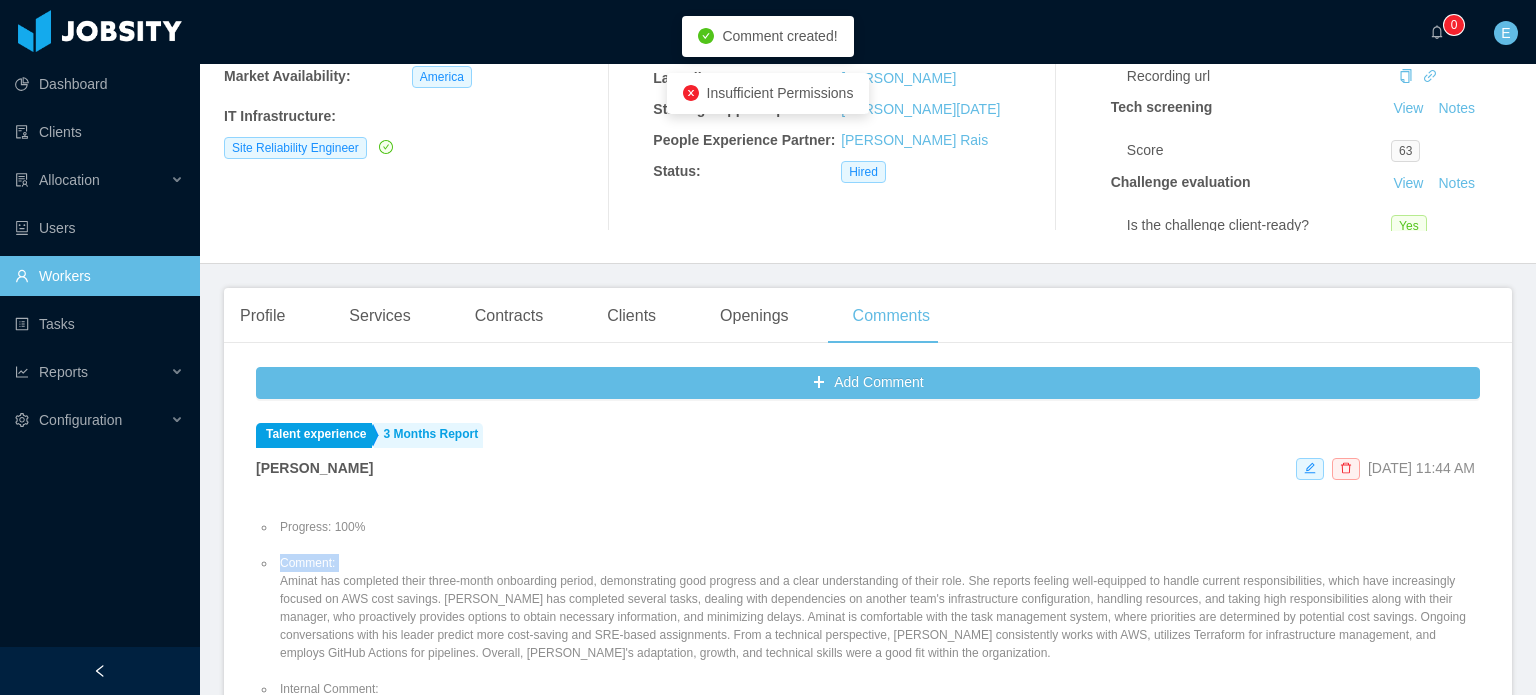 click on "Comment: [PERSON_NAME] has completed their three-month onboarding period, demonstrating good progress and a clear understanding of their role. She reports feeling well-equipped to handle current responsibilities, which have increasingly focused on AWS cost savings. [PERSON_NAME] has completed several tasks, dealing with dependencies on another team's infrastructure configuration, handling resources, and taking high responsibilities along with their manager, who proactively provides options to obtain necessary information, and minimizing delays. Aminat is comfortable with the task management system, where priorities are determined by potential cost savings. Ongoing conversations with his leader predict more cost-saving and SRE-based assignments.  From a technical perspective, [PERSON_NAME] consistently works with AWS, utilizes Terraform for infrastructure management, and employs GitHub Actions for pipelines. Overall, [PERSON_NAME]'s adaptation, growth, and technical skills were a good fit within the organization." at bounding box center (878, 608) 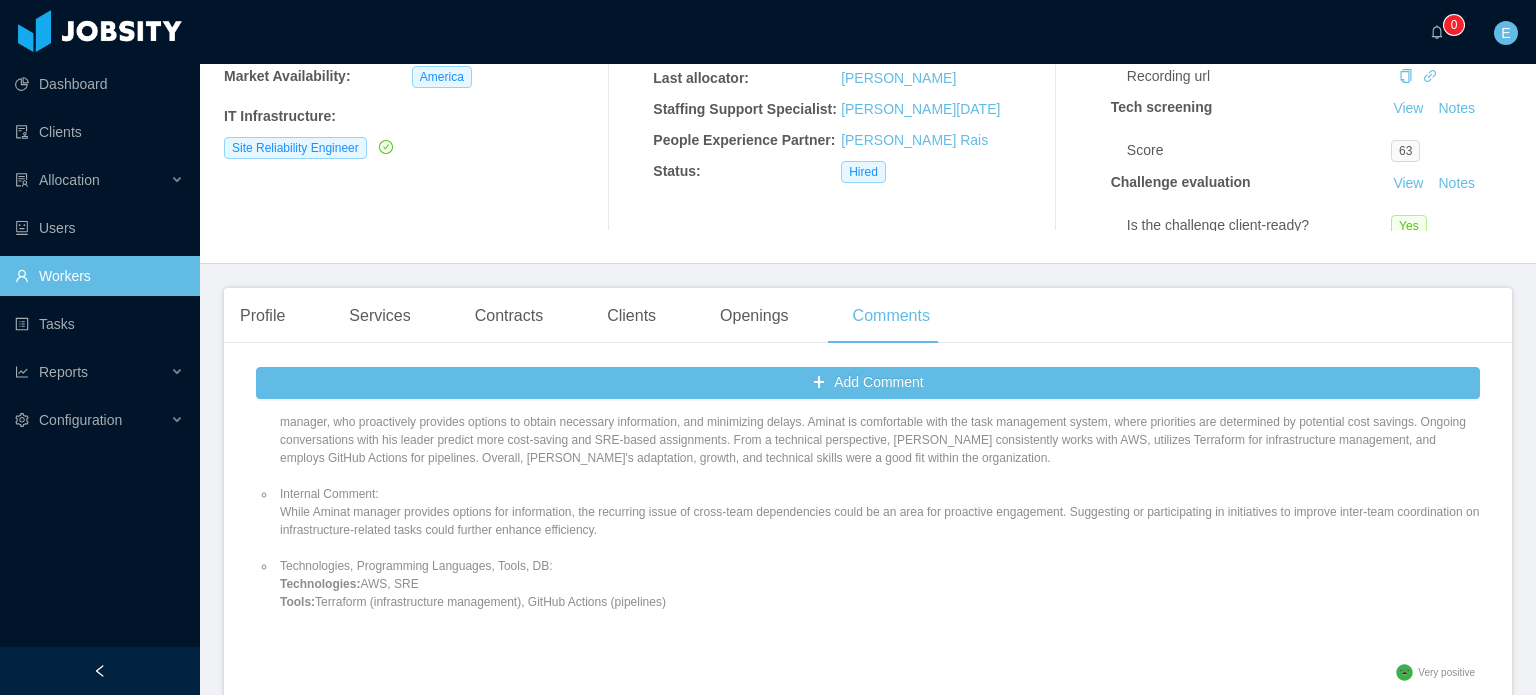 scroll, scrollTop: 200, scrollLeft: 0, axis: vertical 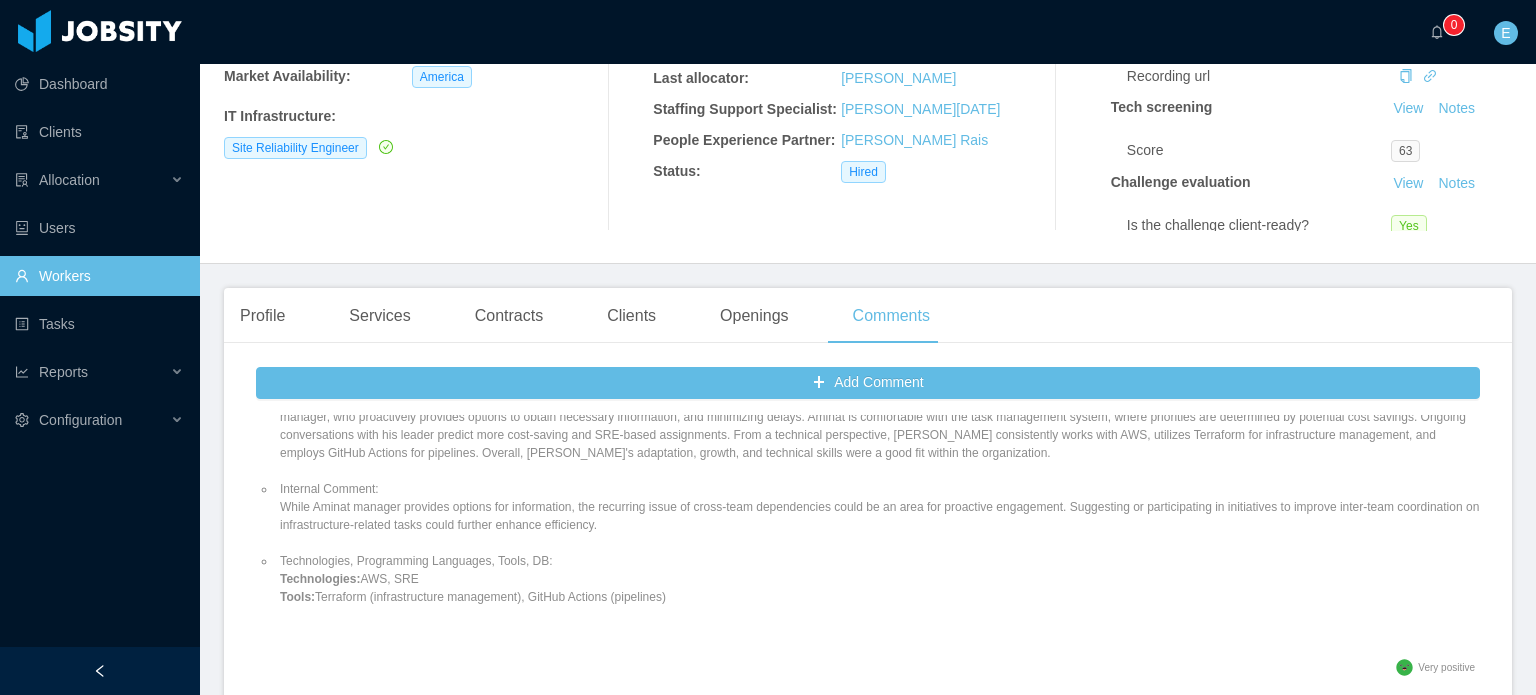 drag, startPoint x: 674, startPoint y: 595, endPoint x: 280, endPoint y: 508, distance: 403.49103 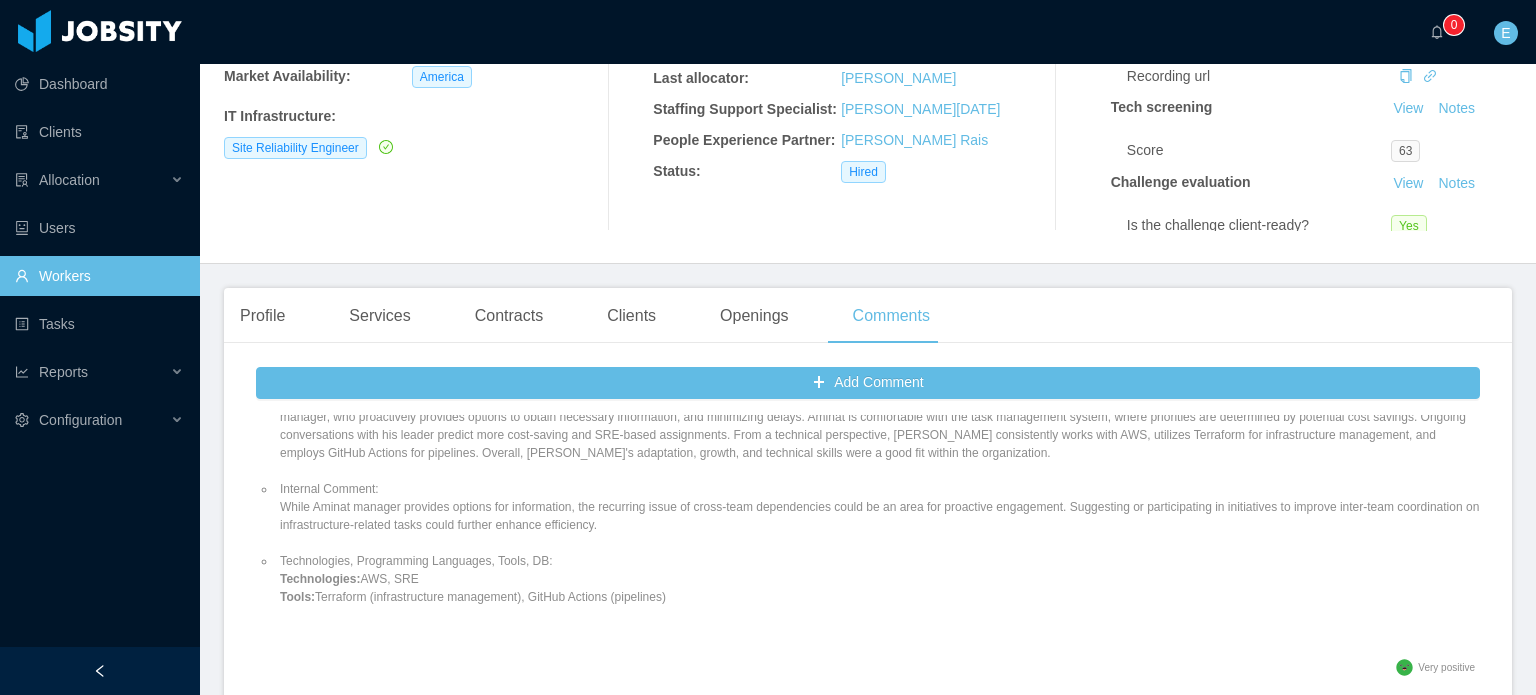 drag, startPoint x: 669, startPoint y: 600, endPoint x: 276, endPoint y: 490, distance: 408.10416 